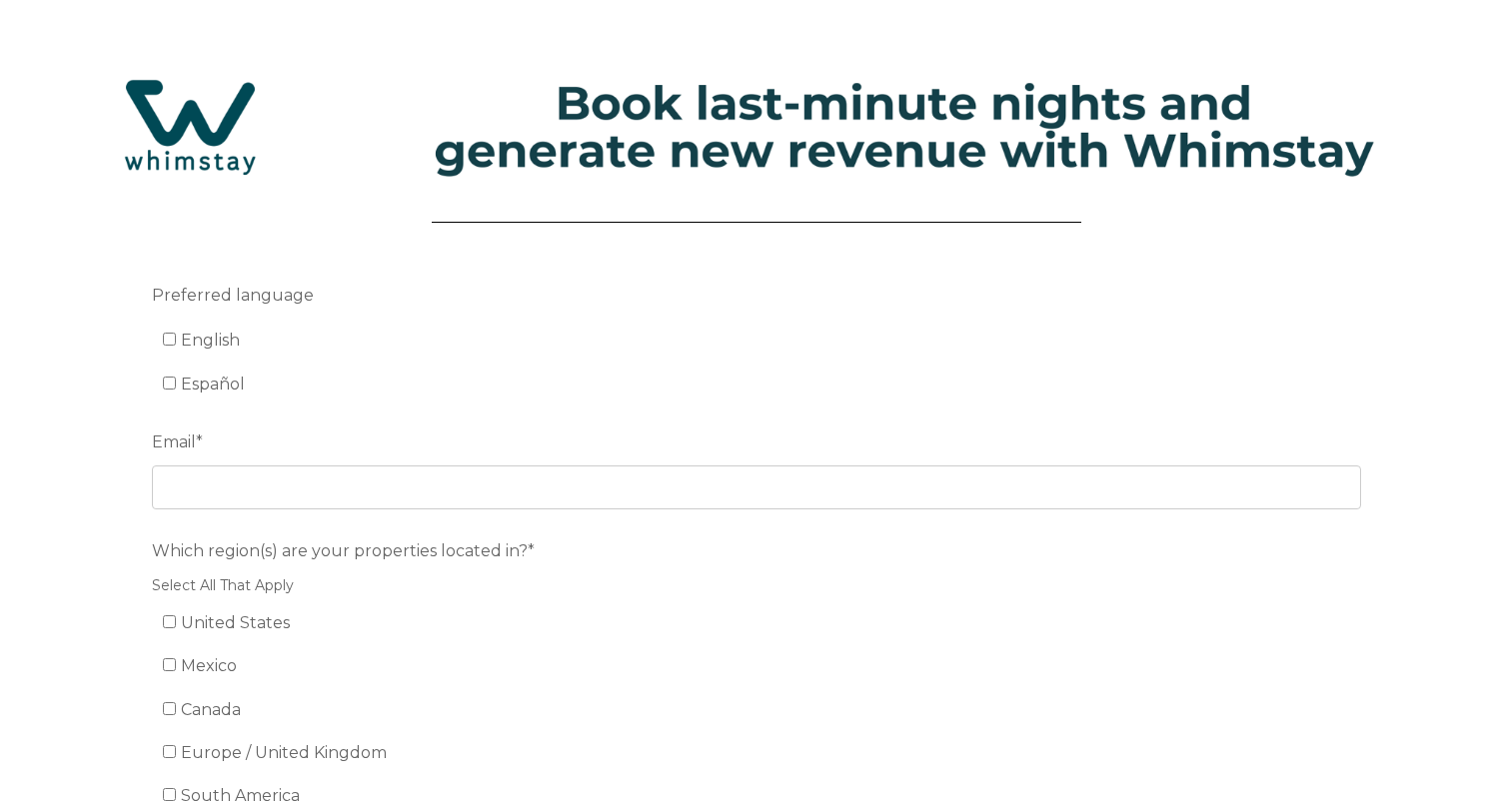 scroll, scrollTop: 0, scrollLeft: 0, axis: both 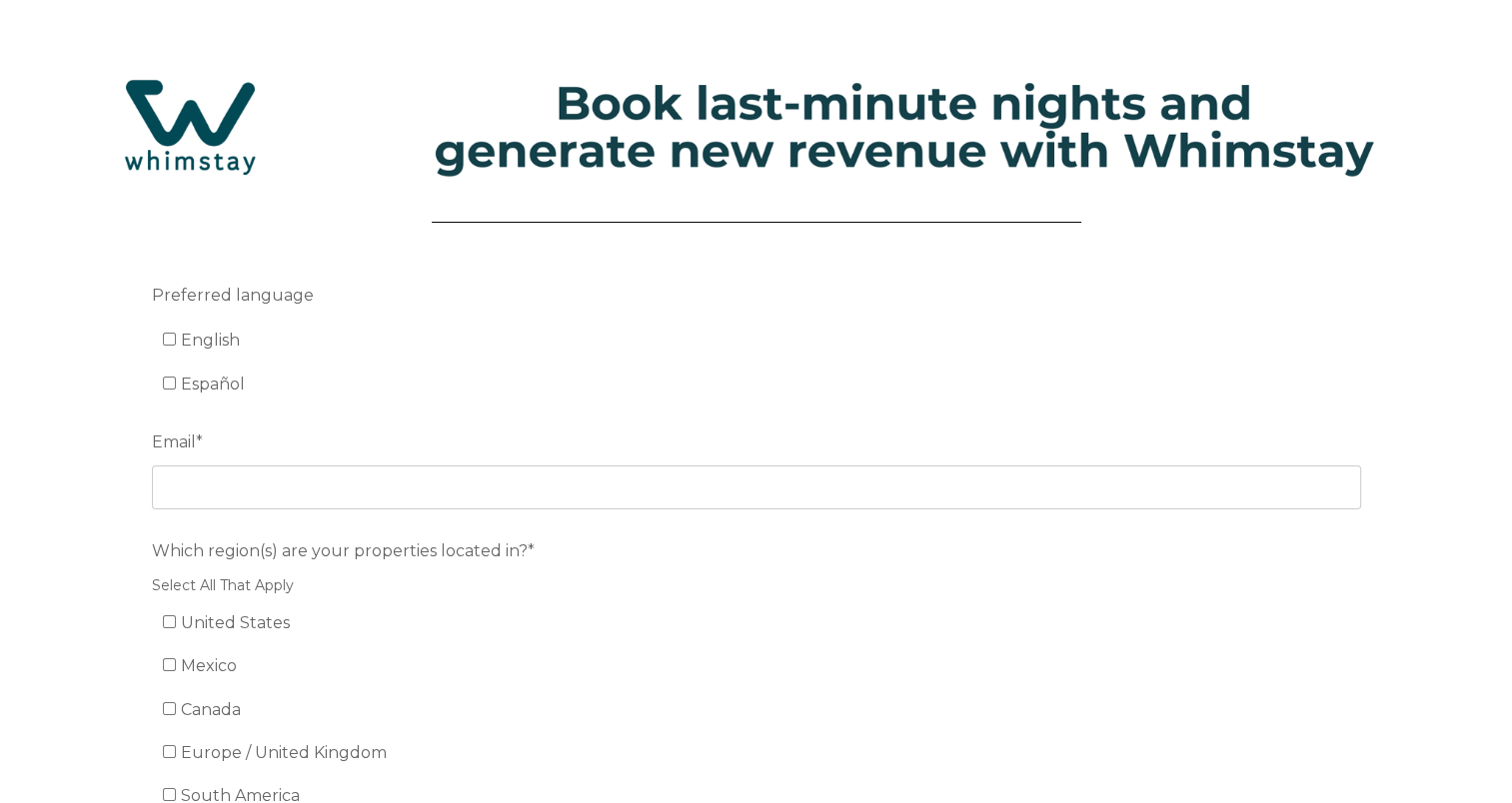 click on "English" at bounding box center (202, 340) 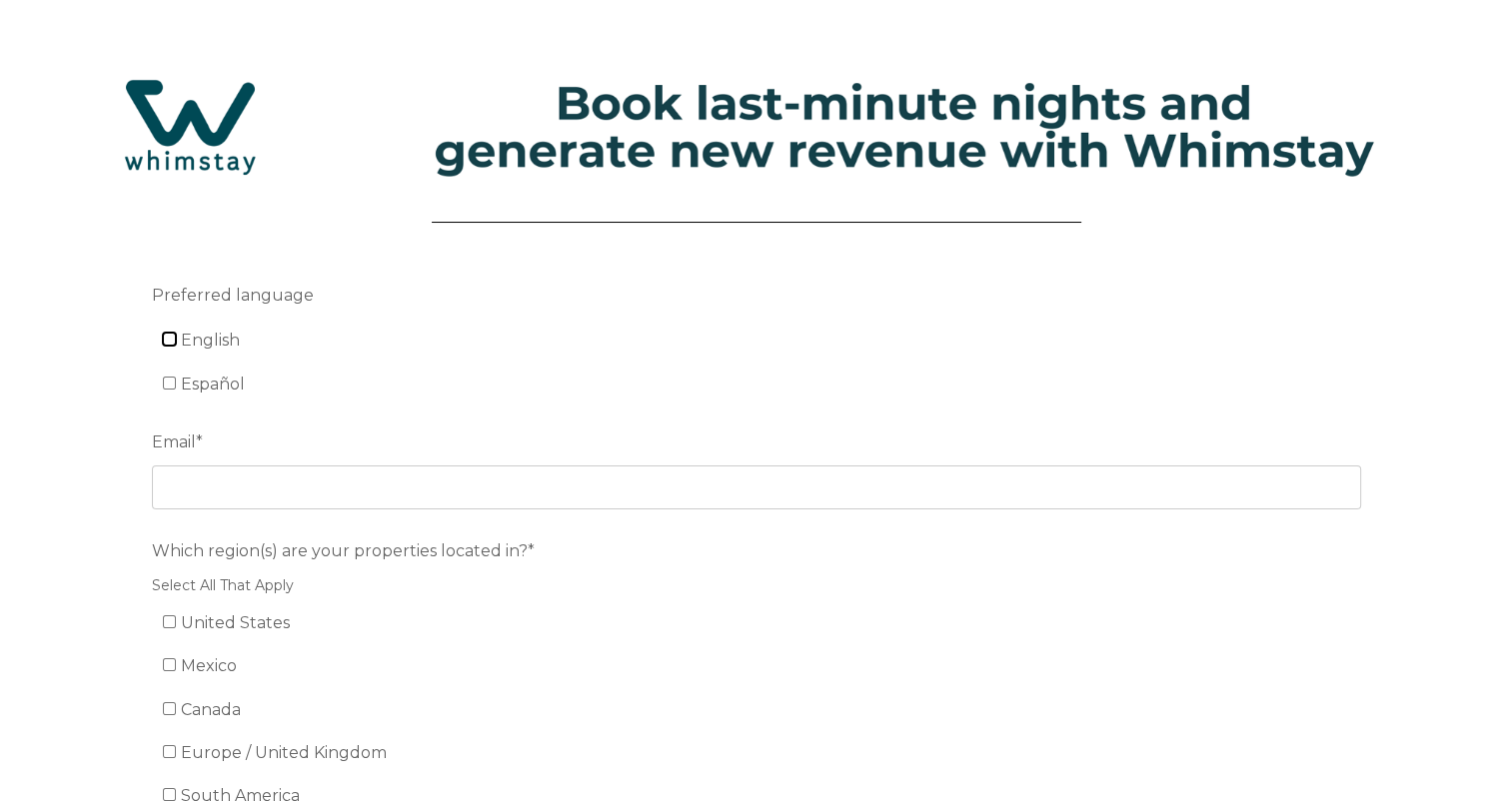 click on "English" at bounding box center [169, 339] 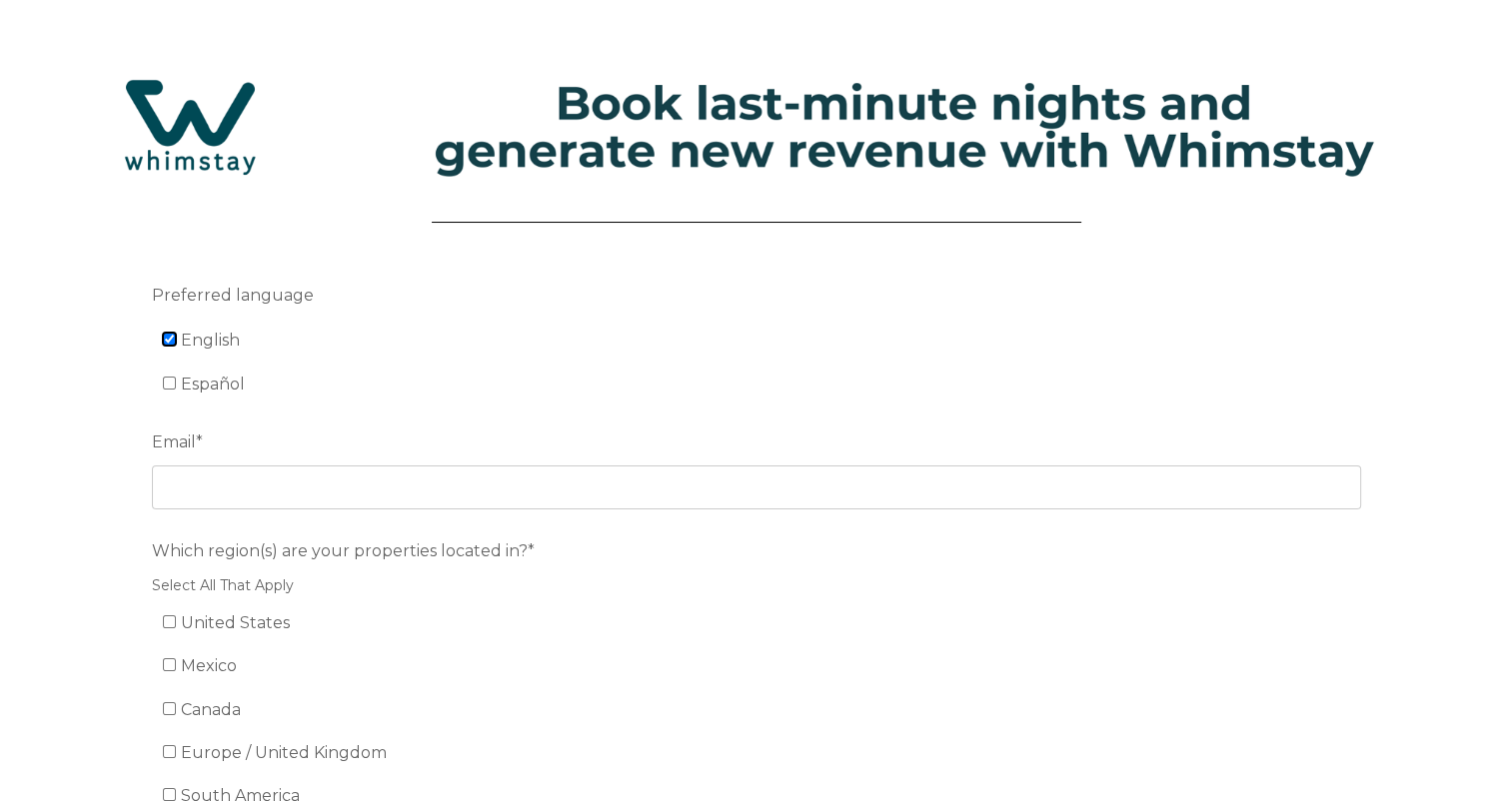 checkbox on "true" 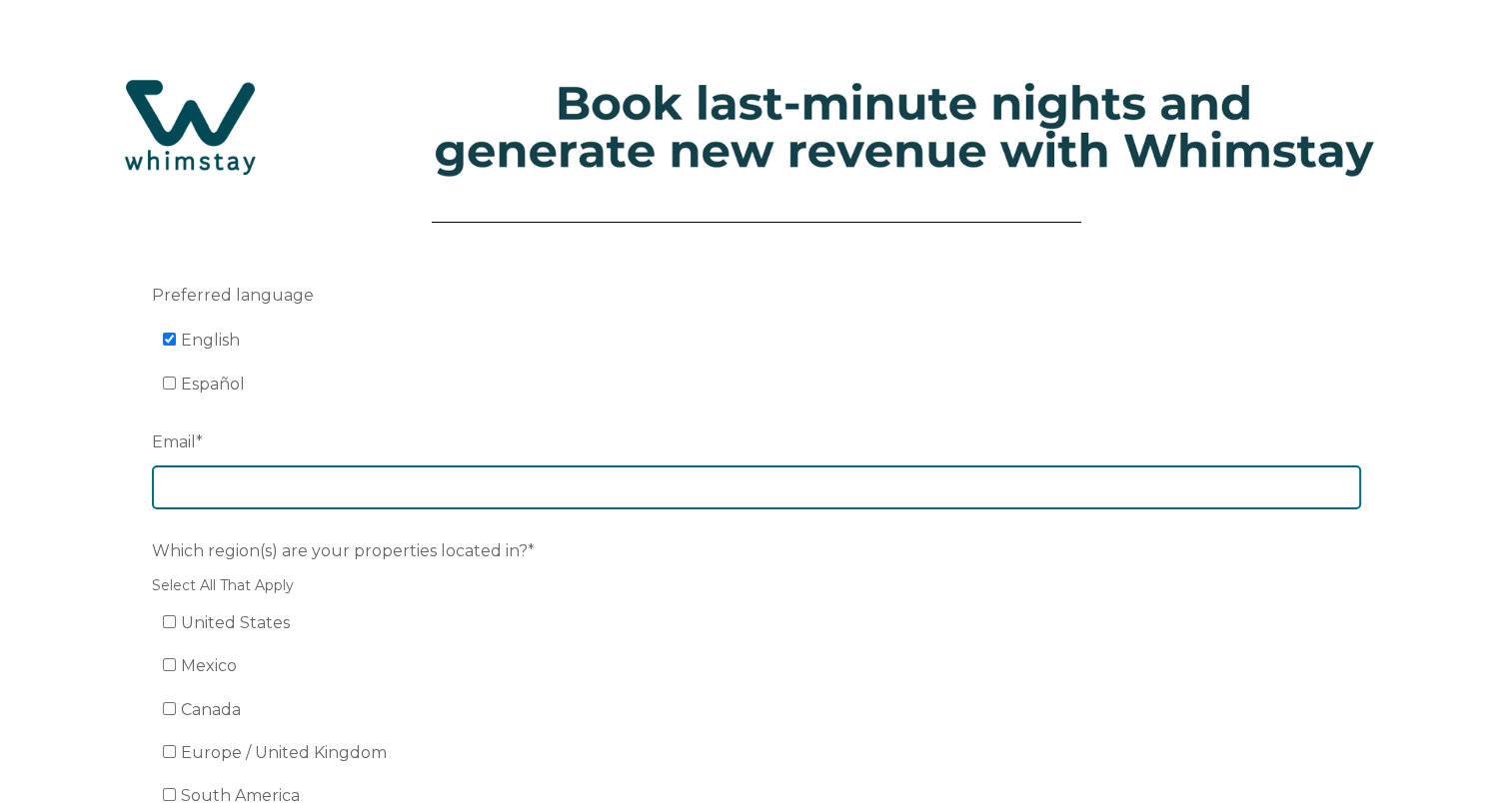click on "Email *" at bounding box center (756, 487) 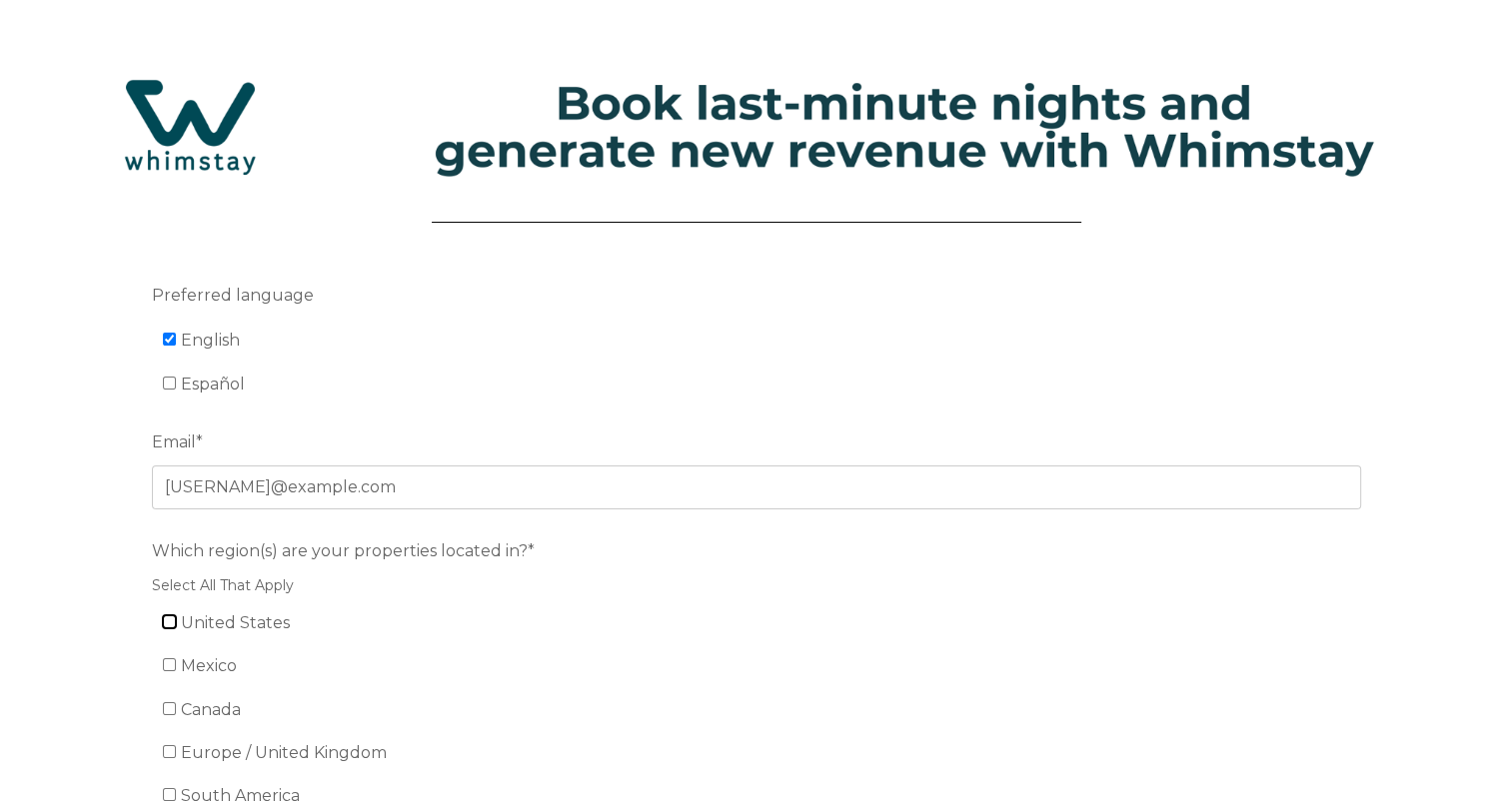 click on "United States" at bounding box center [169, 621] 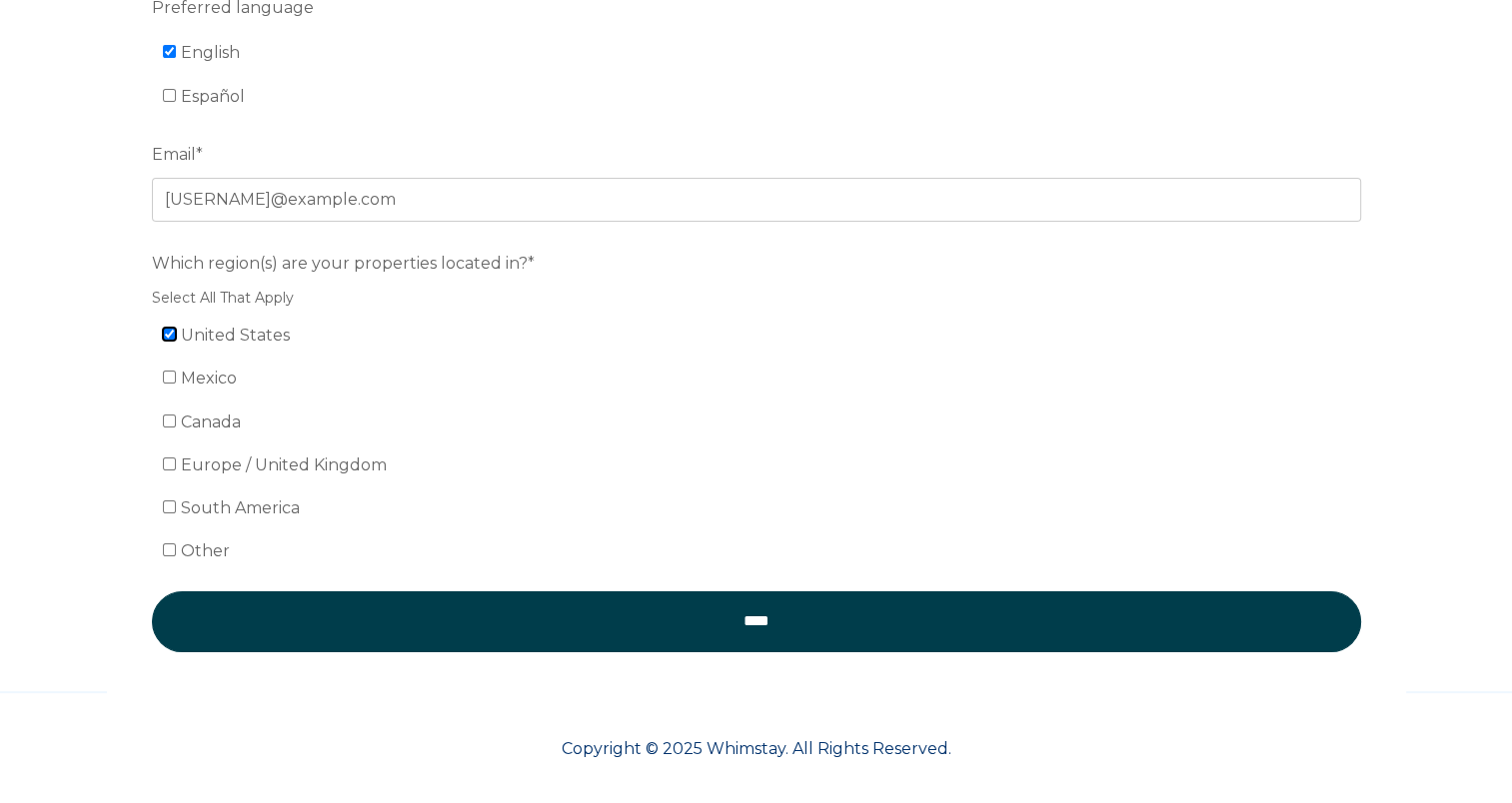 scroll, scrollTop: 292, scrollLeft: 0, axis: vertical 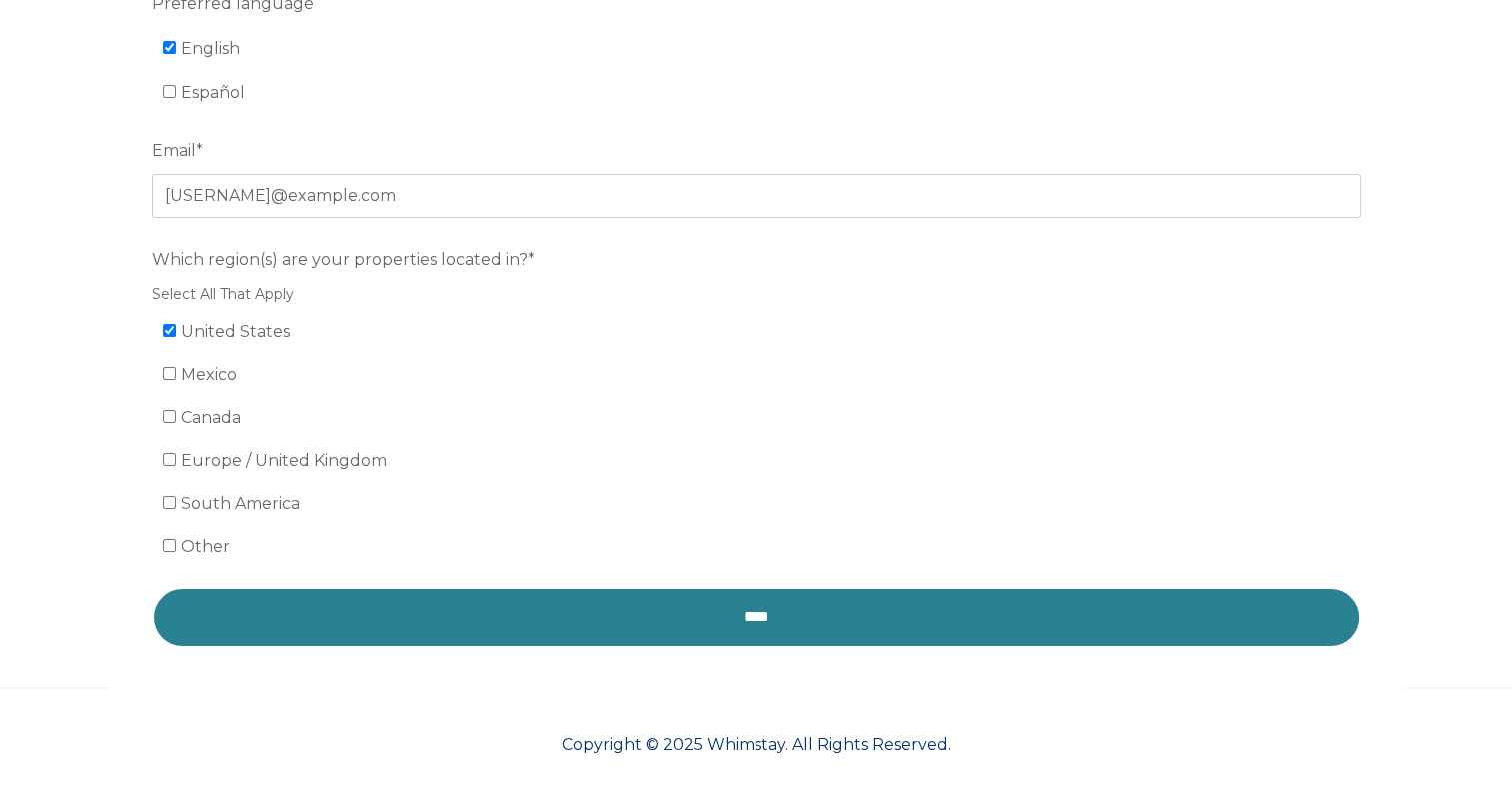 click on "****" at bounding box center [756, 617] 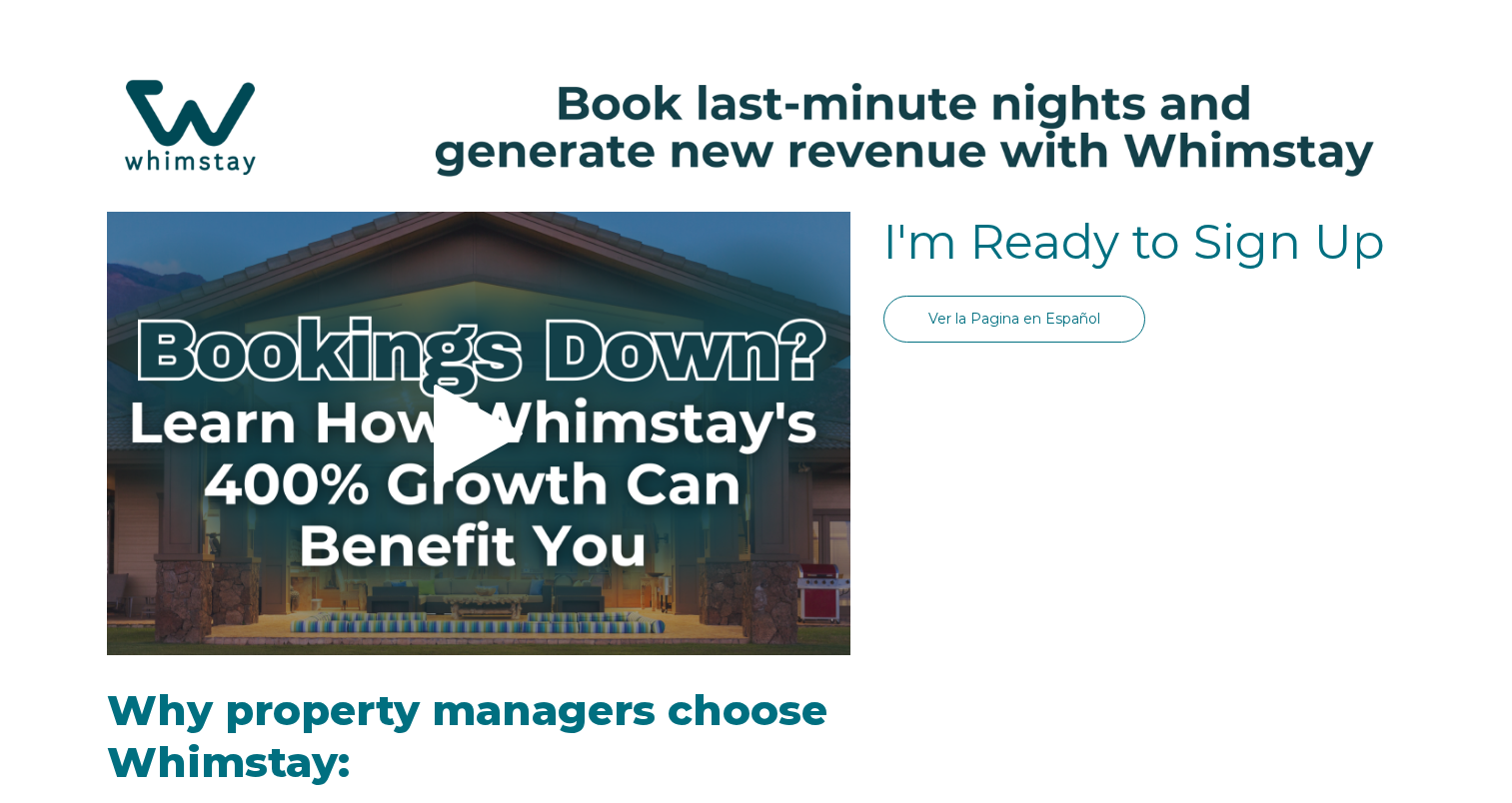 scroll, scrollTop: 0, scrollLeft: 0, axis: both 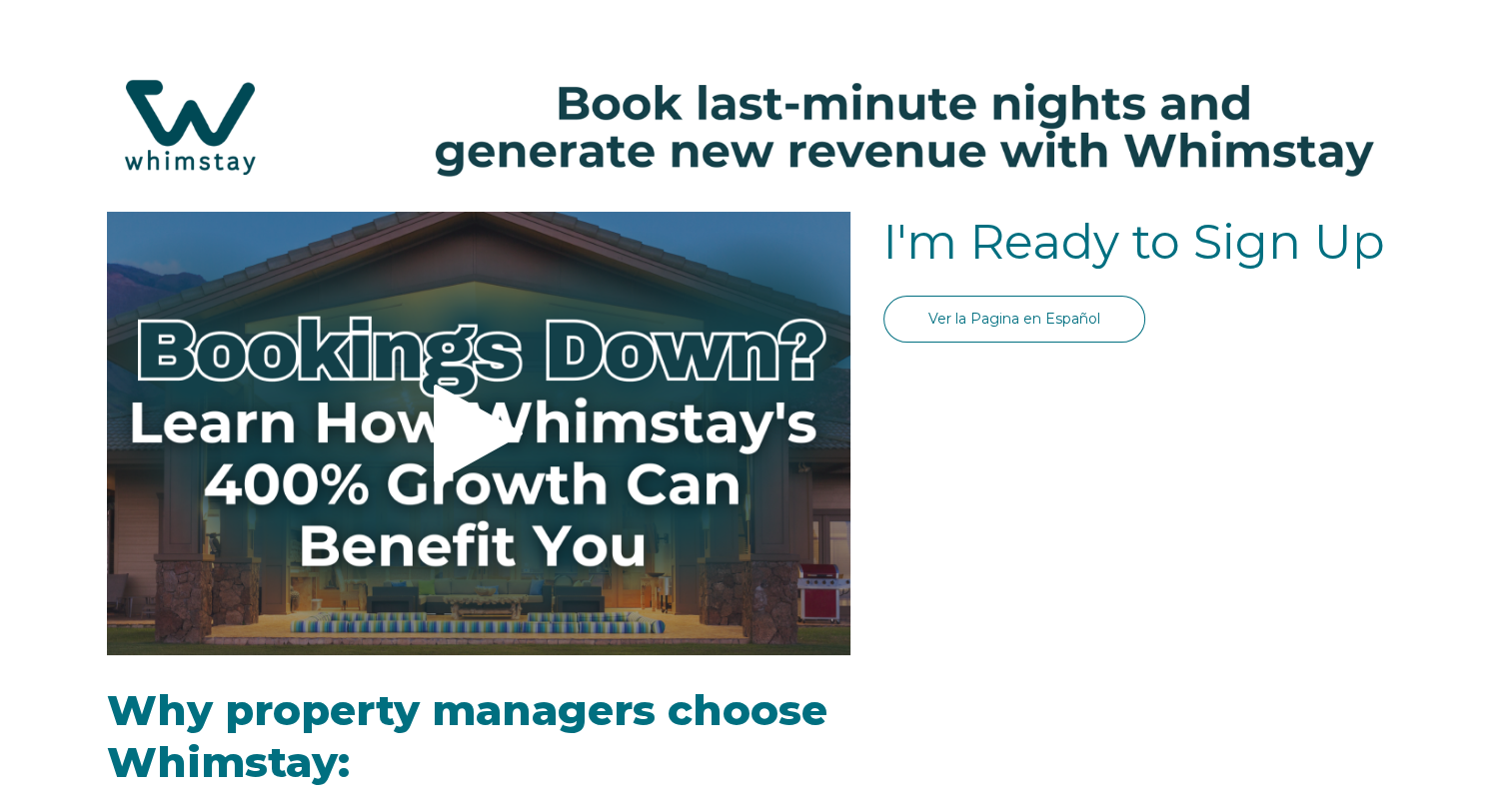 select on "US" 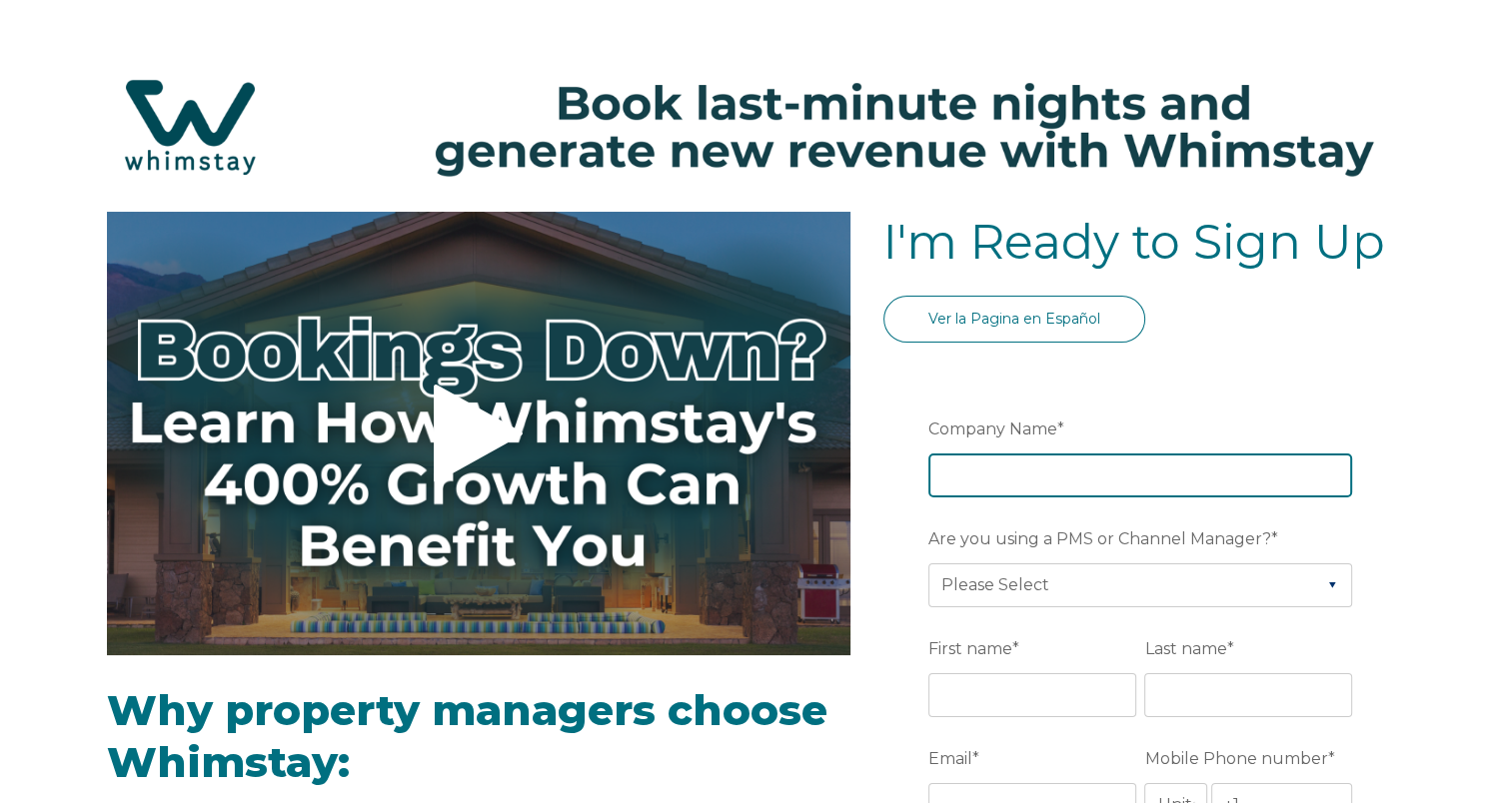 click on "Company Name *" at bounding box center [1140, 475] 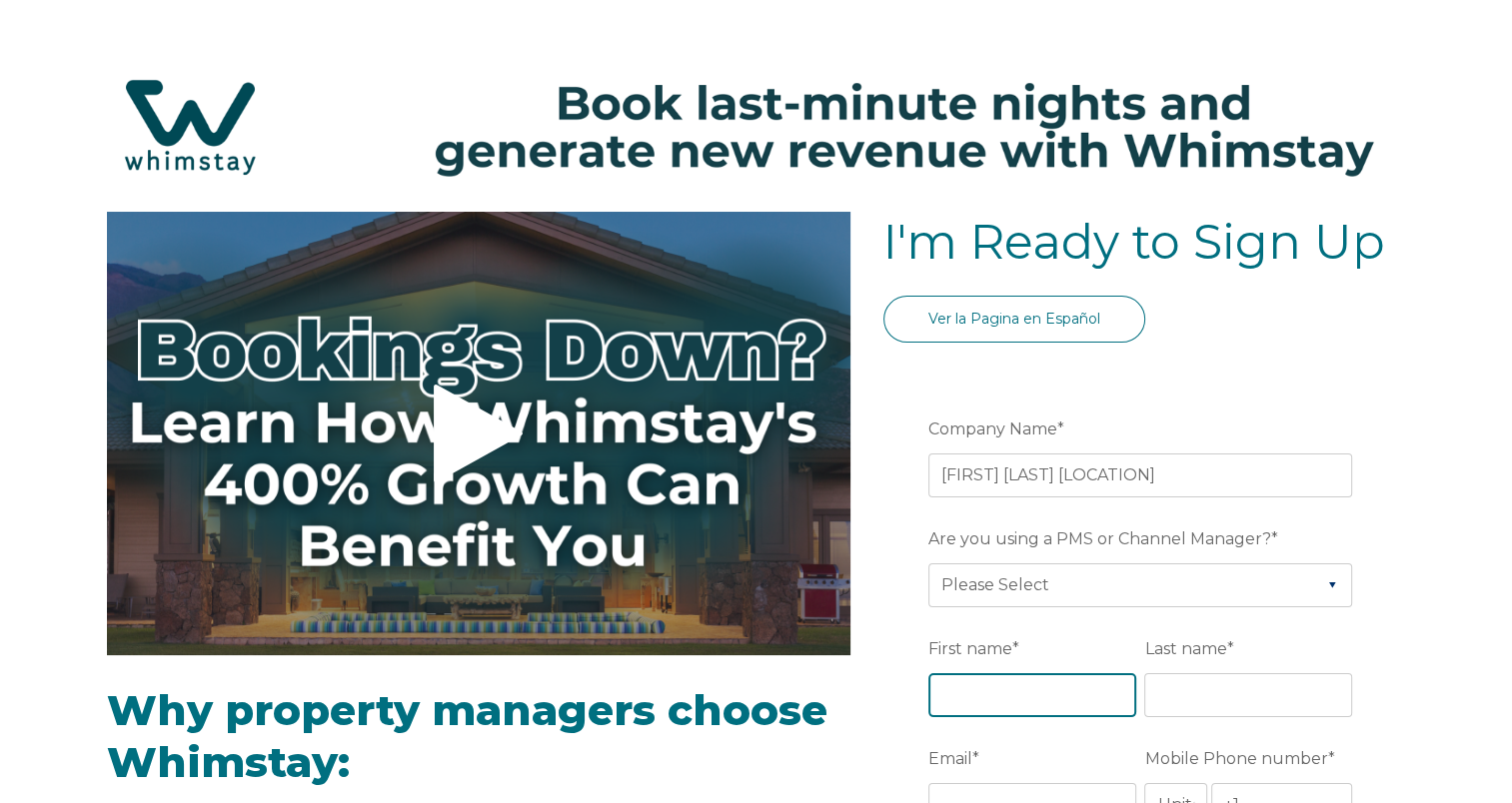 type on "[FIRST] [LAST] [LOCATION]" 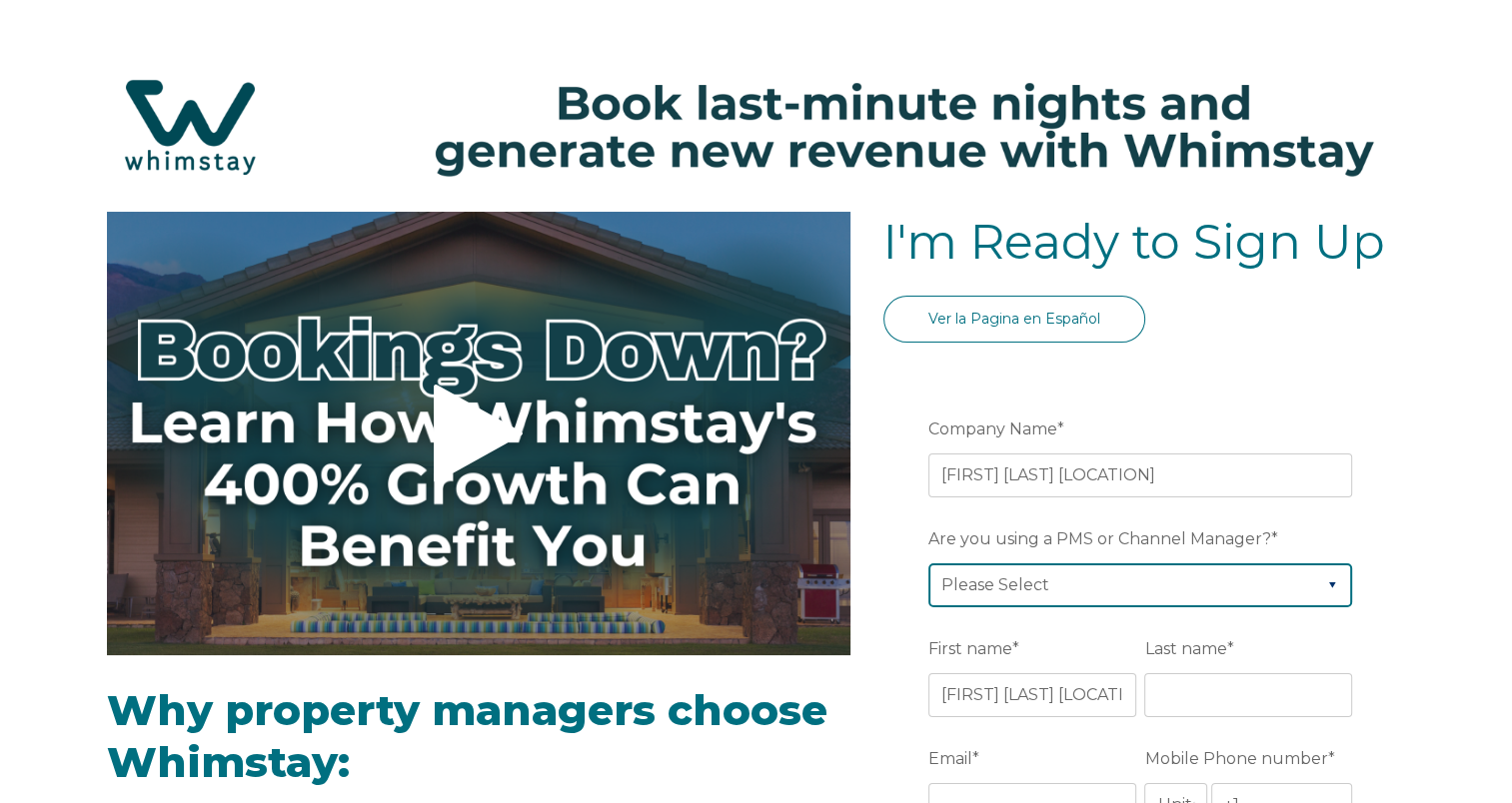 click on "Please Select Barefoot BookingPal Boost Brightside CiiRUS Escapia Guesty Hostaway Hostfully Hostify Lodgify NextPax/NxtBeds OwnerRez PMS or CM Not Listed Rentals United/Quick Connect Streamline Track Airbnb" at bounding box center [1140, 585] 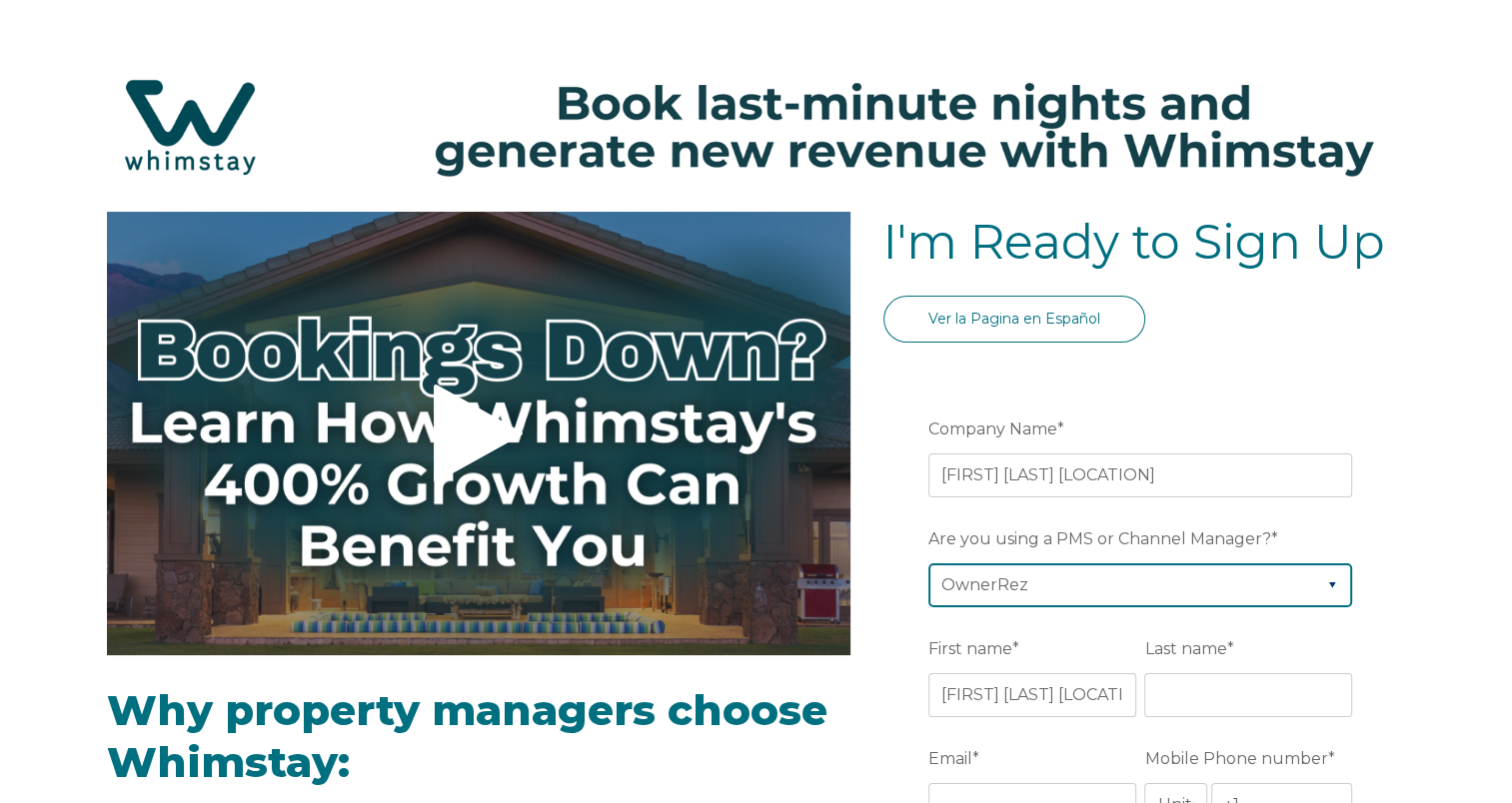 click on "Please Select Barefoot BookingPal Boost Brightside CiiRUS Escapia Guesty Hostaway Hostfully Hostify Lodgify NextPax/NxtBeds OwnerRez PMS or CM Not Listed Rentals United/Quick Connect Streamline Track Airbnb" at bounding box center [1140, 585] 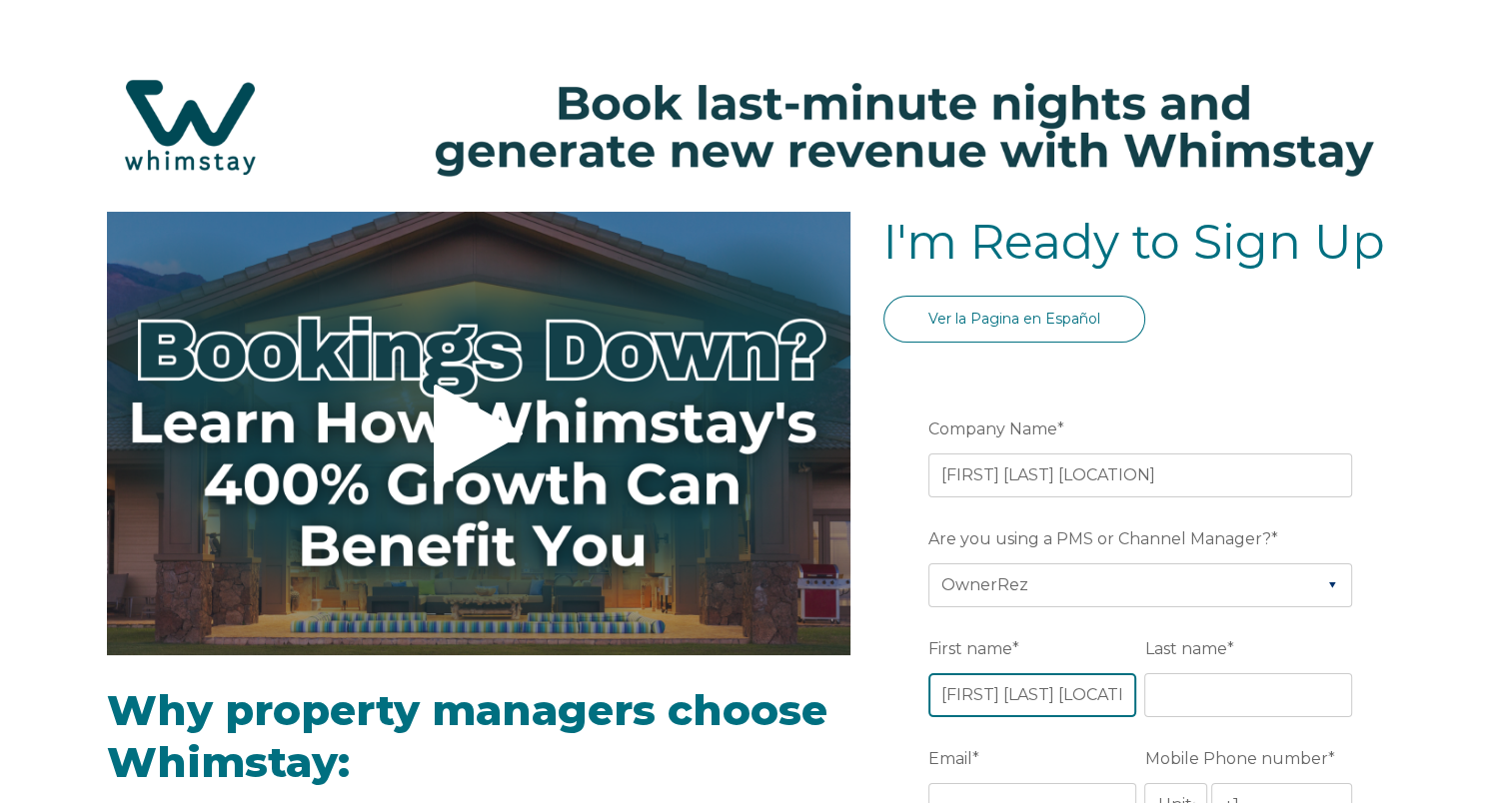 click on "[FIRST] [LAST] [LOCATION]" at bounding box center (1032, 695) 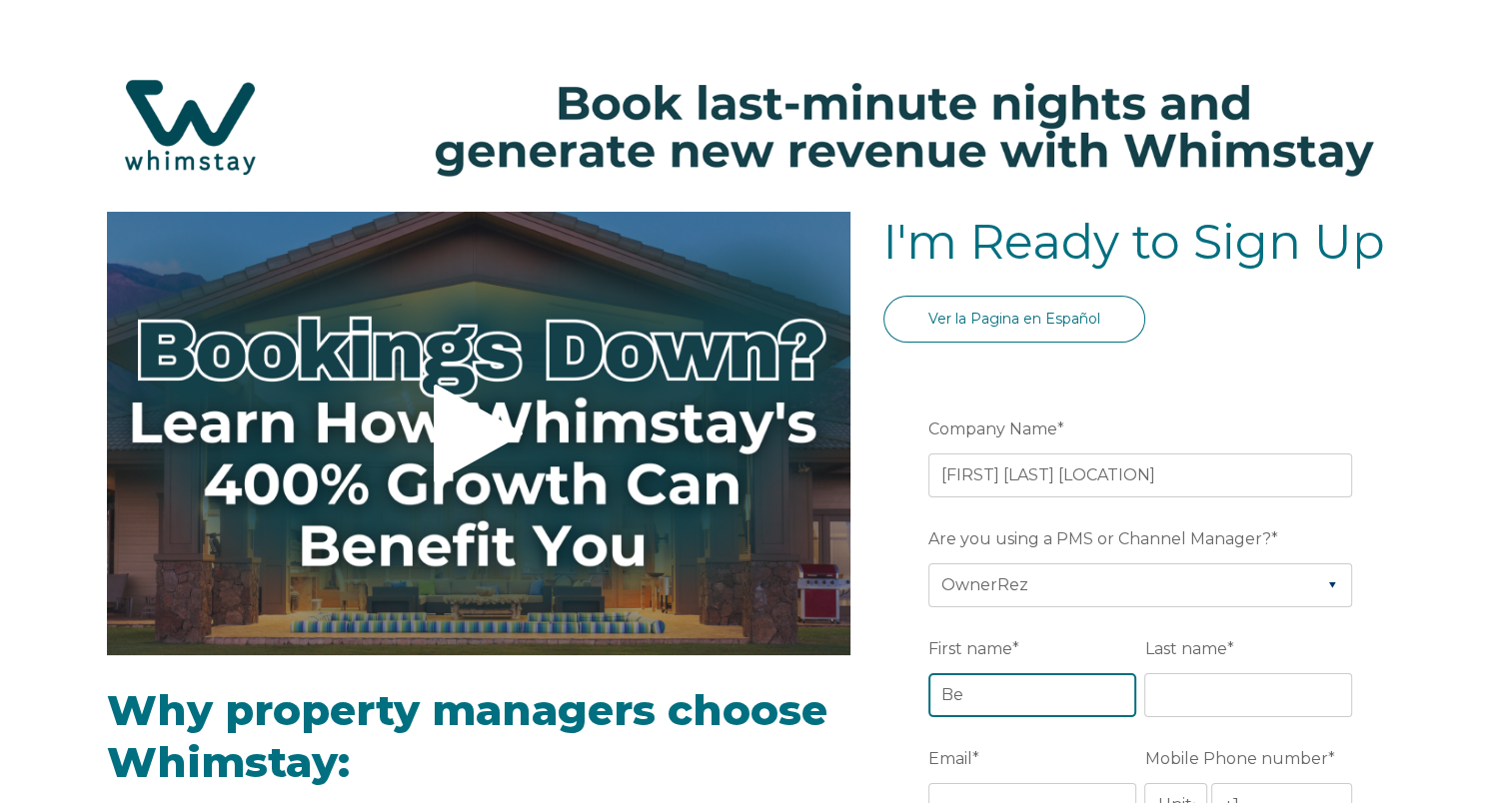 type on "B" 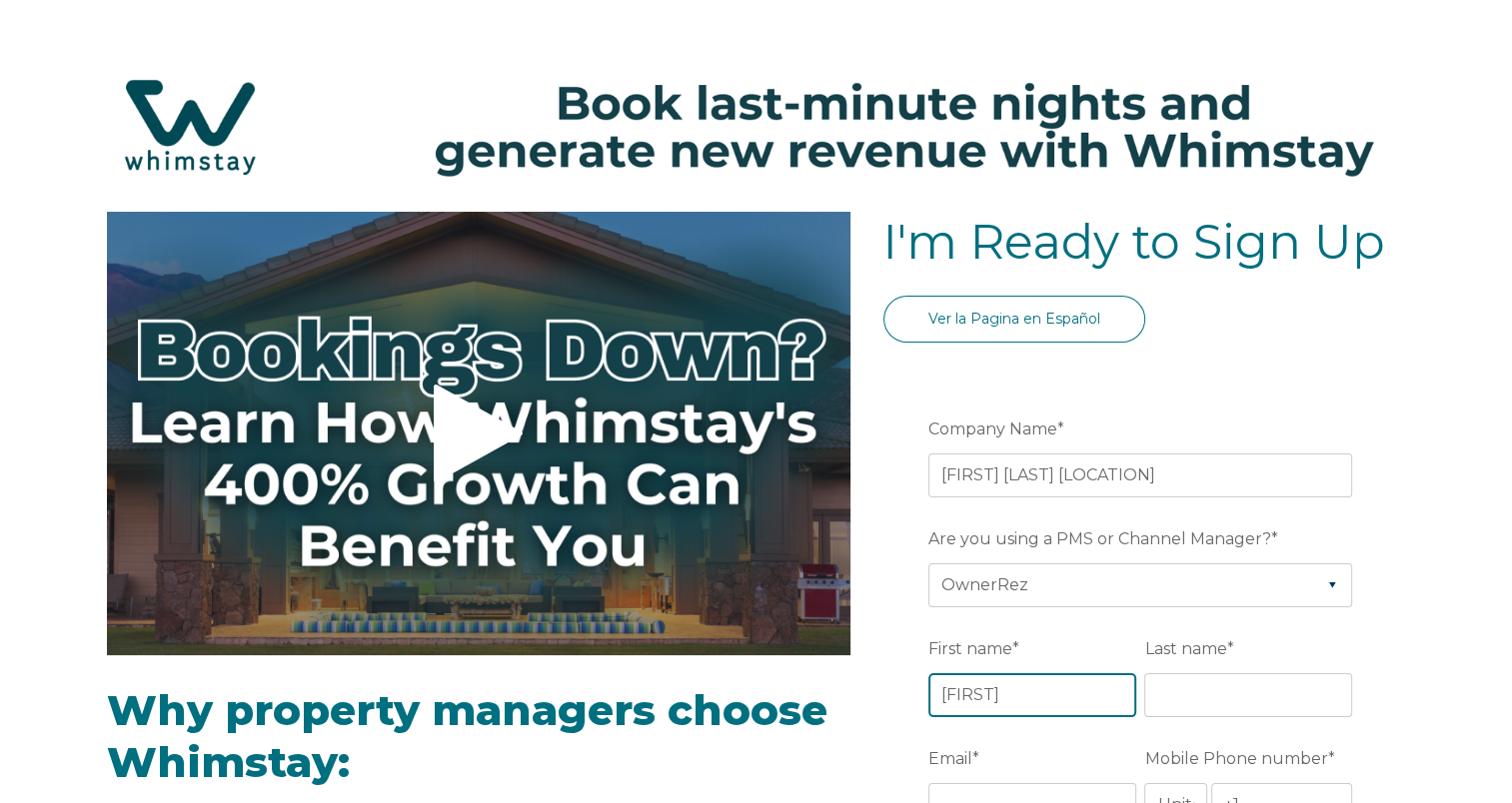 type on "[FIRST]" 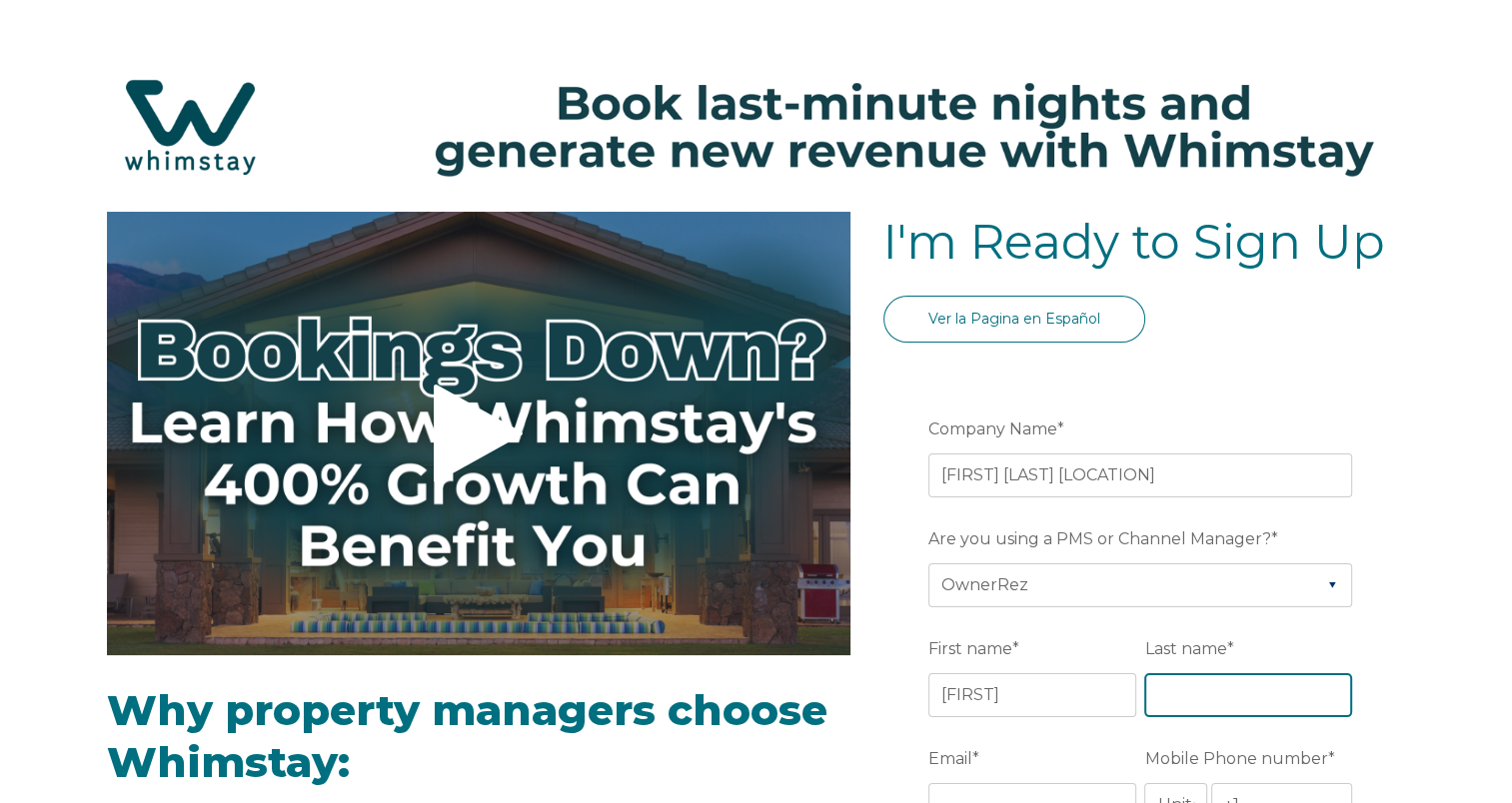 click on "[LAST] *" at bounding box center [1248, 695] 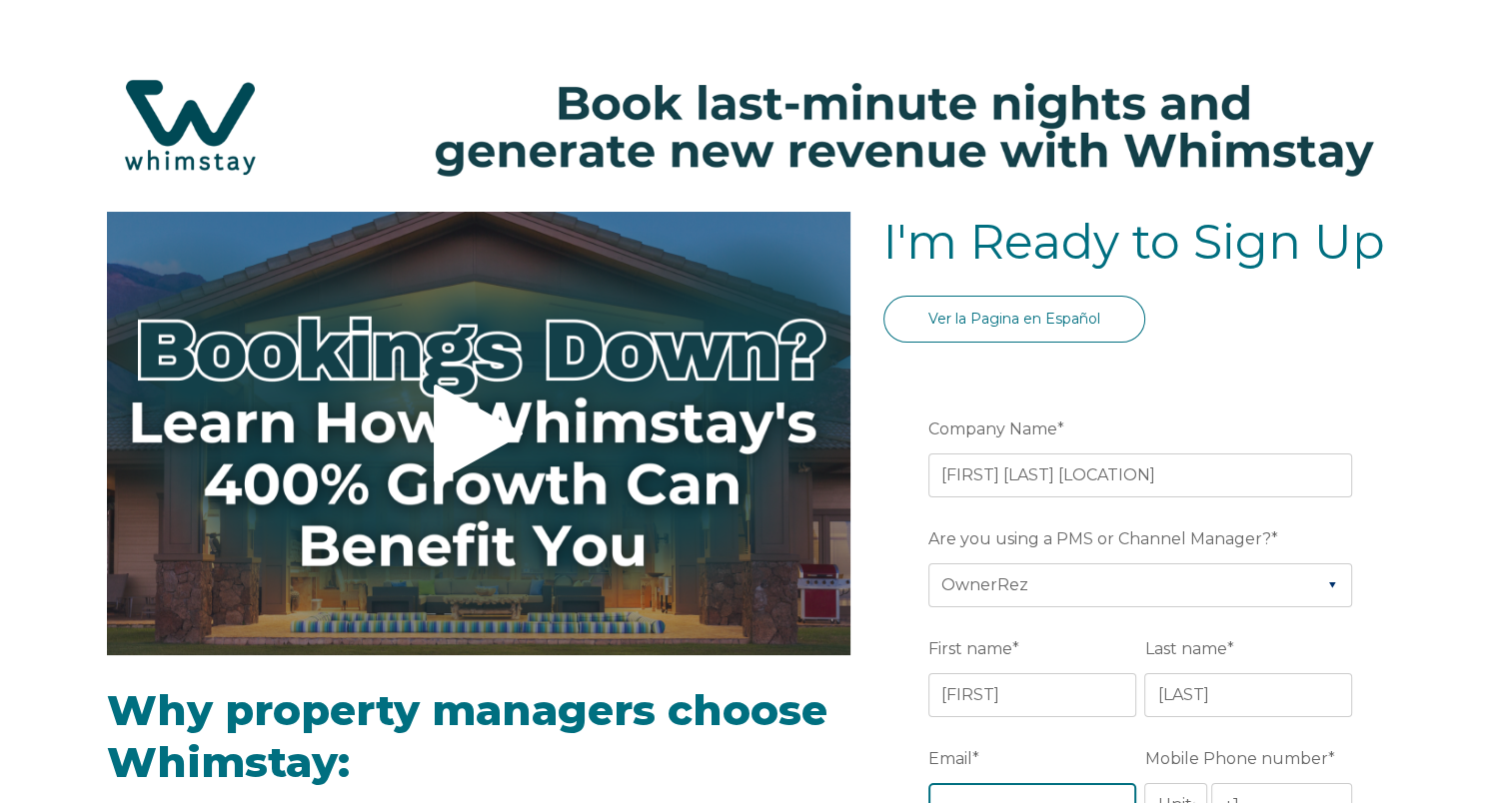 type on "[USERNAME]@example.com" 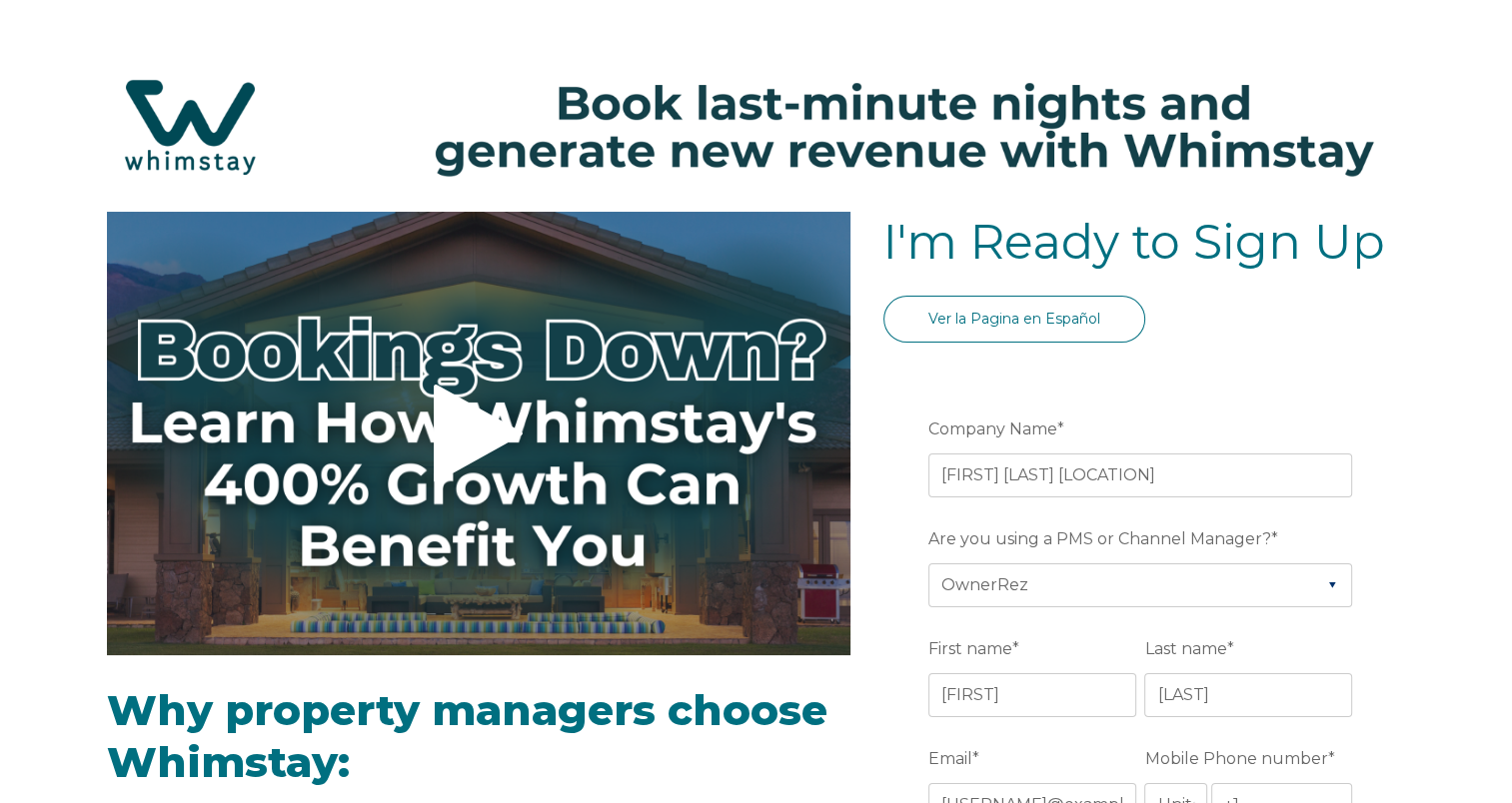 type on "[COUNTRY] (+1)" 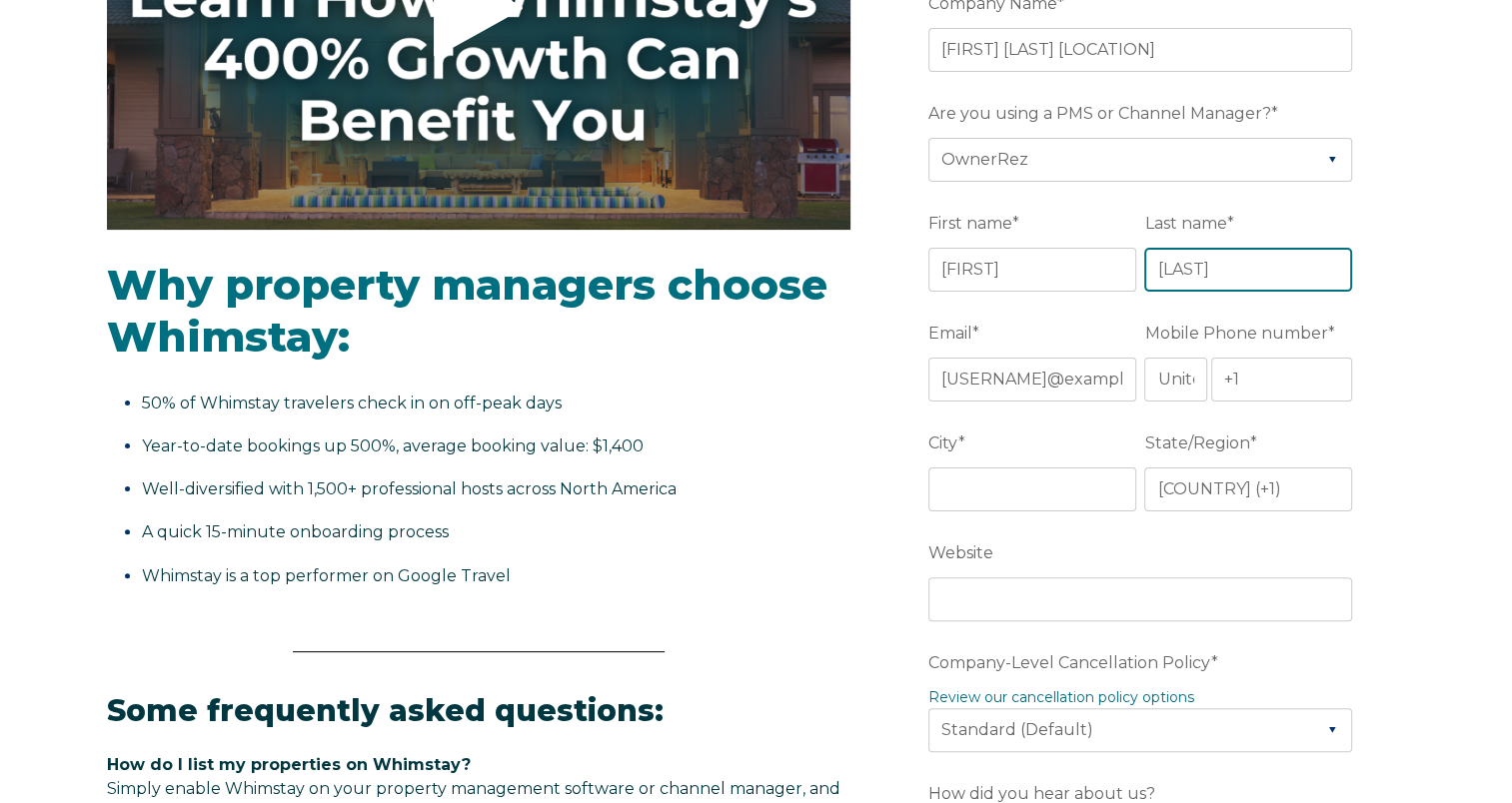 scroll, scrollTop: 439, scrollLeft: 0, axis: vertical 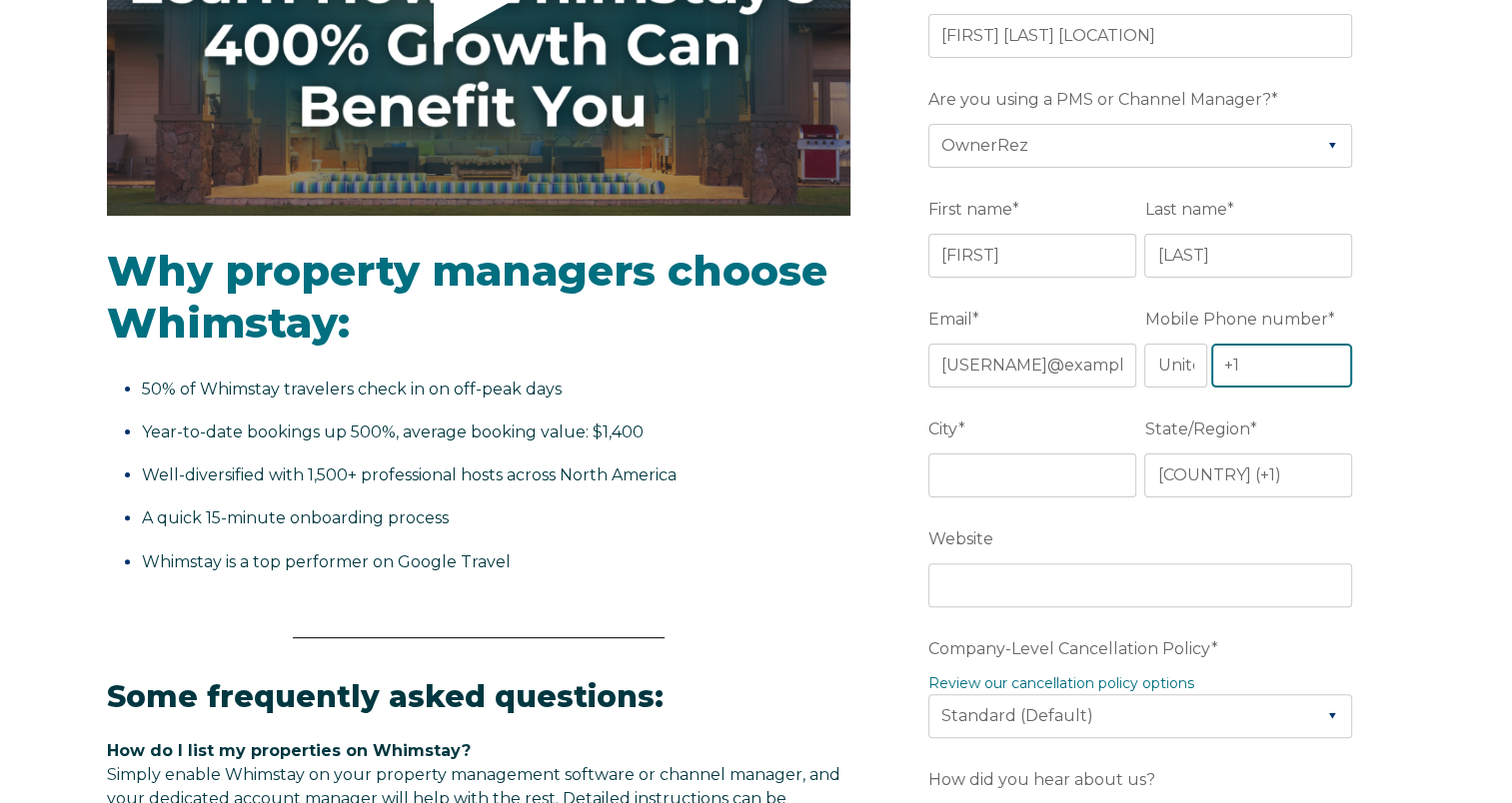 click on "+1" at bounding box center [1282, 366] 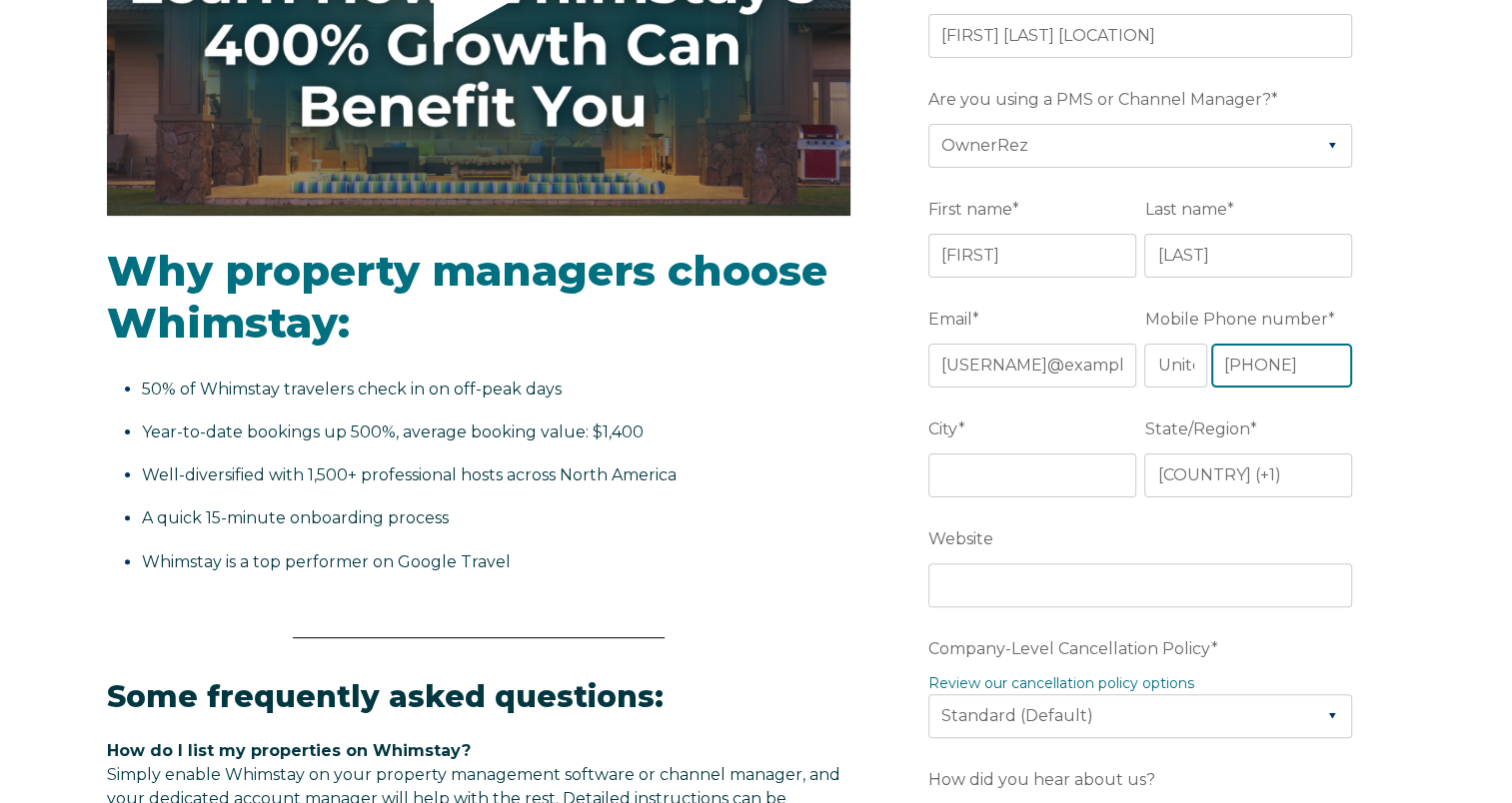 type on "[PHONE]" 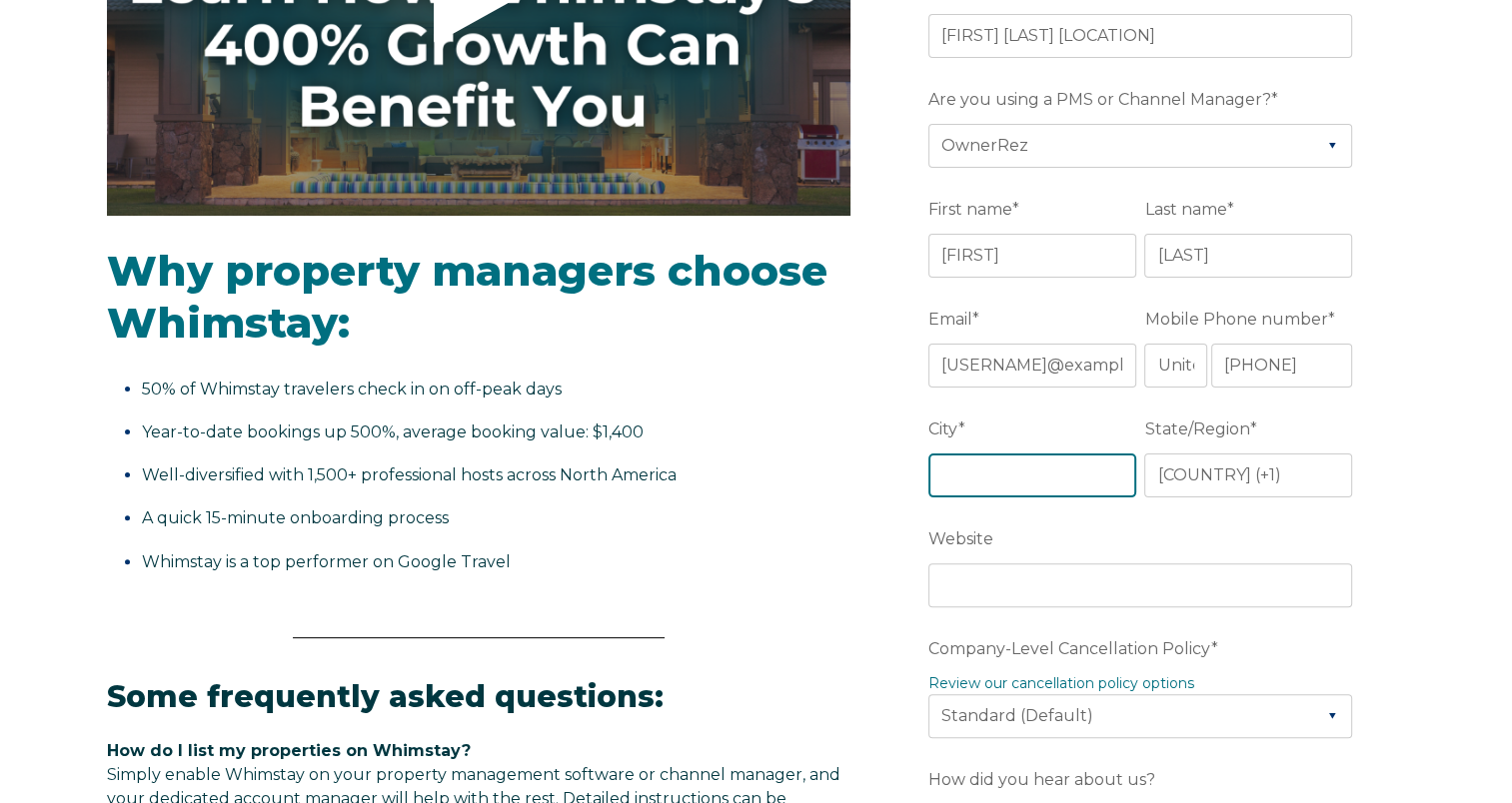 click on "City *" at bounding box center [1032, 475] 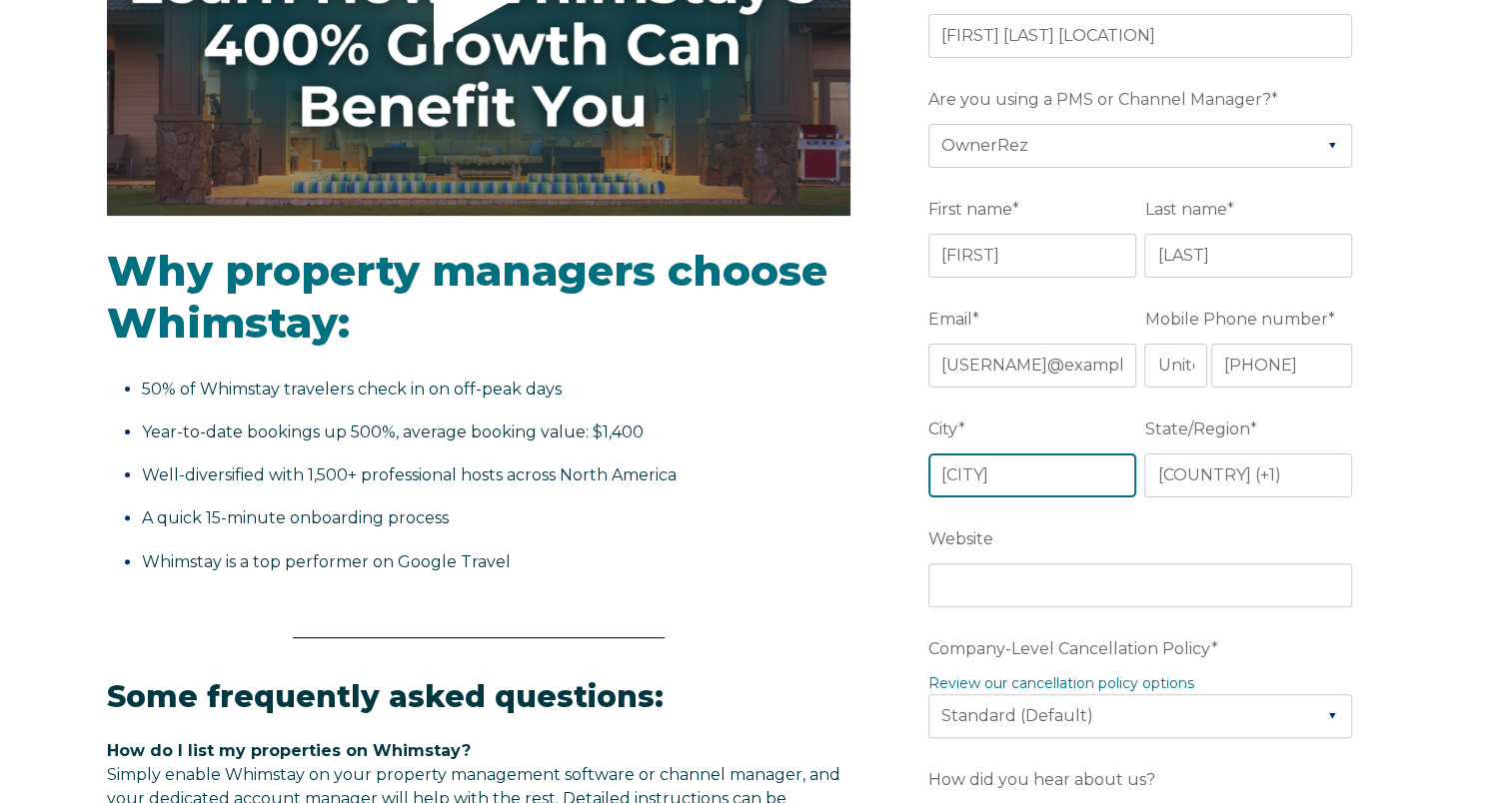 type on "[CITY]" 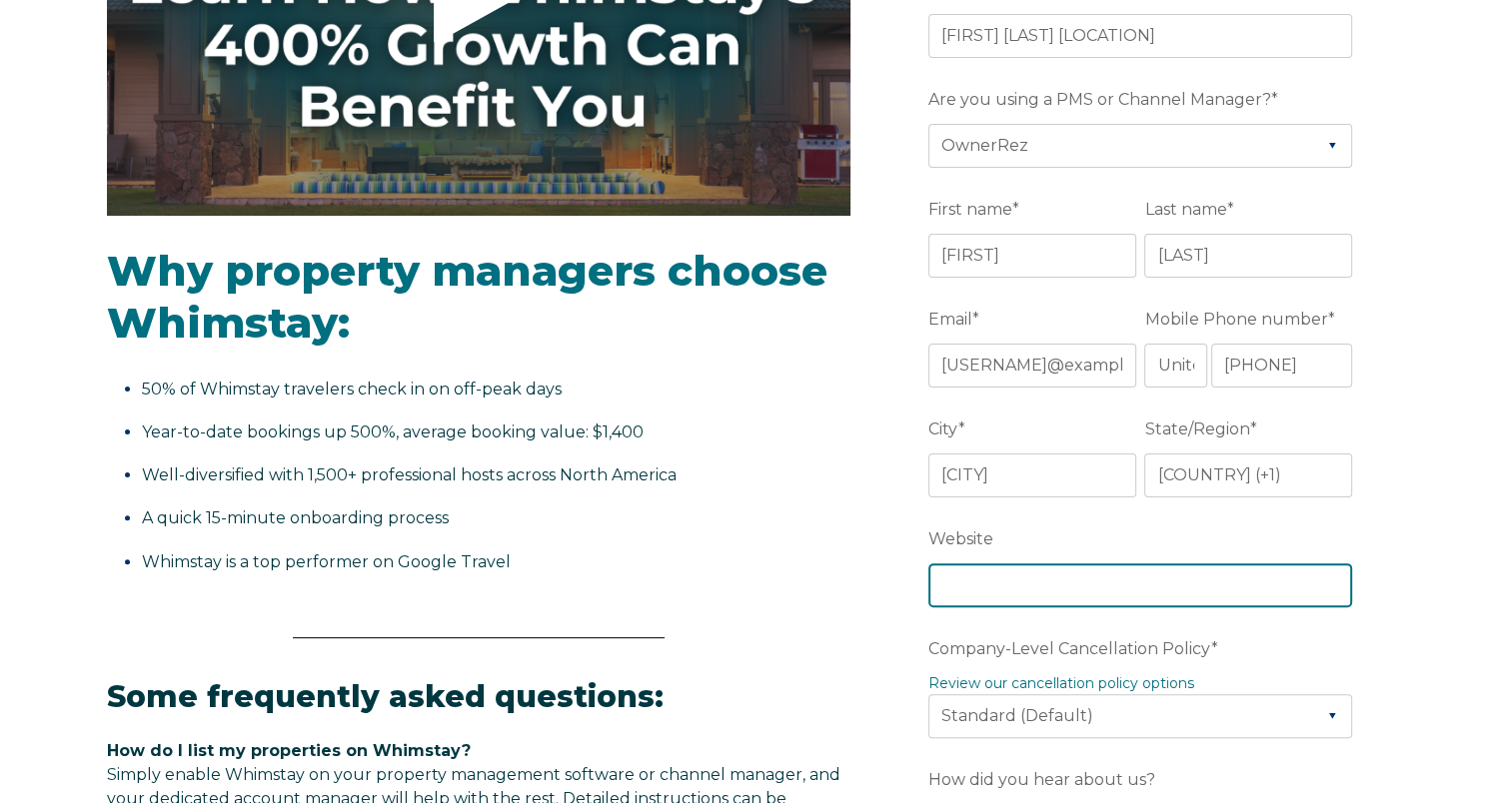 click on "Website" at bounding box center [1140, 585] 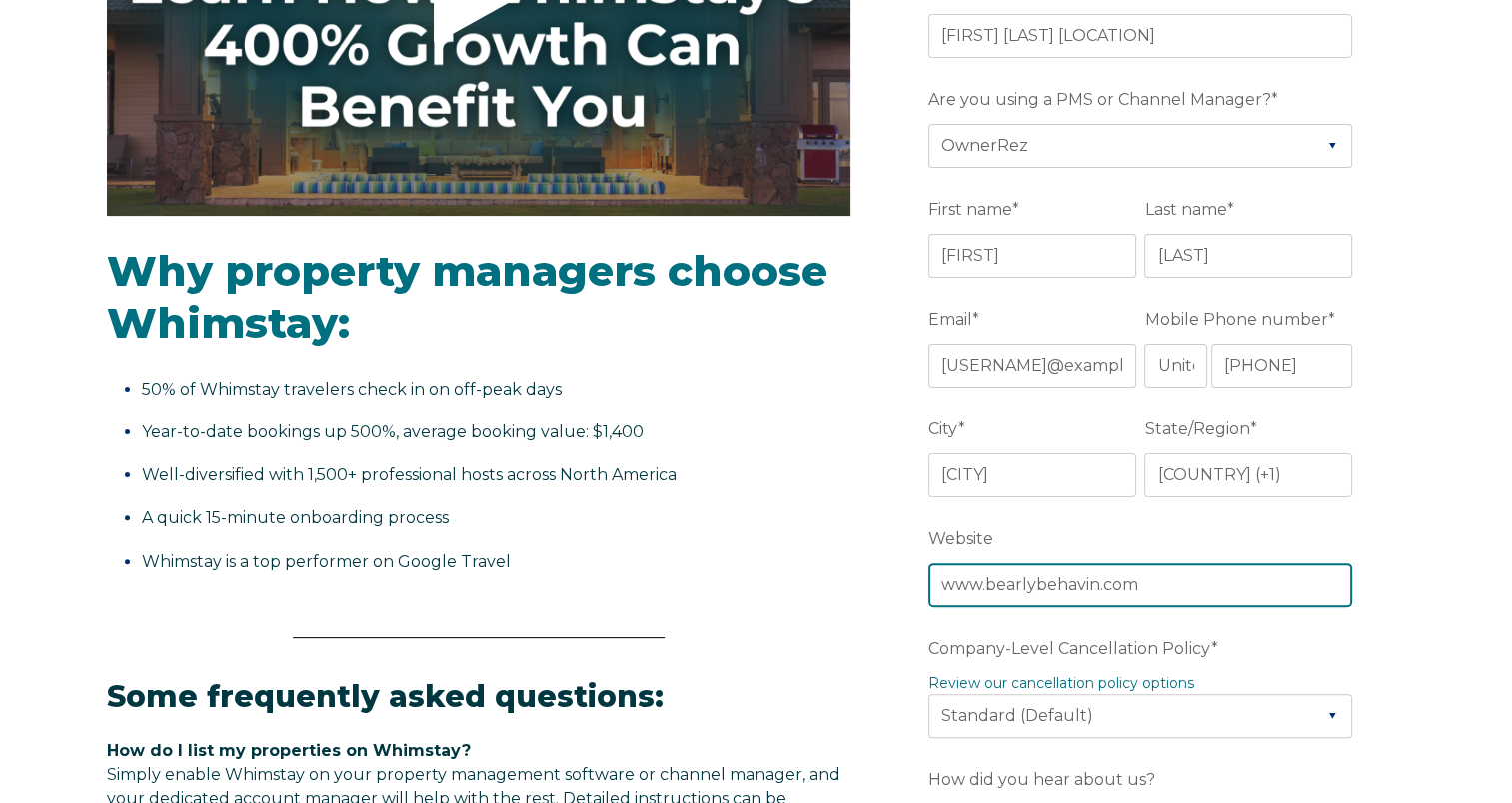 type on "www.bearlybehavin.com" 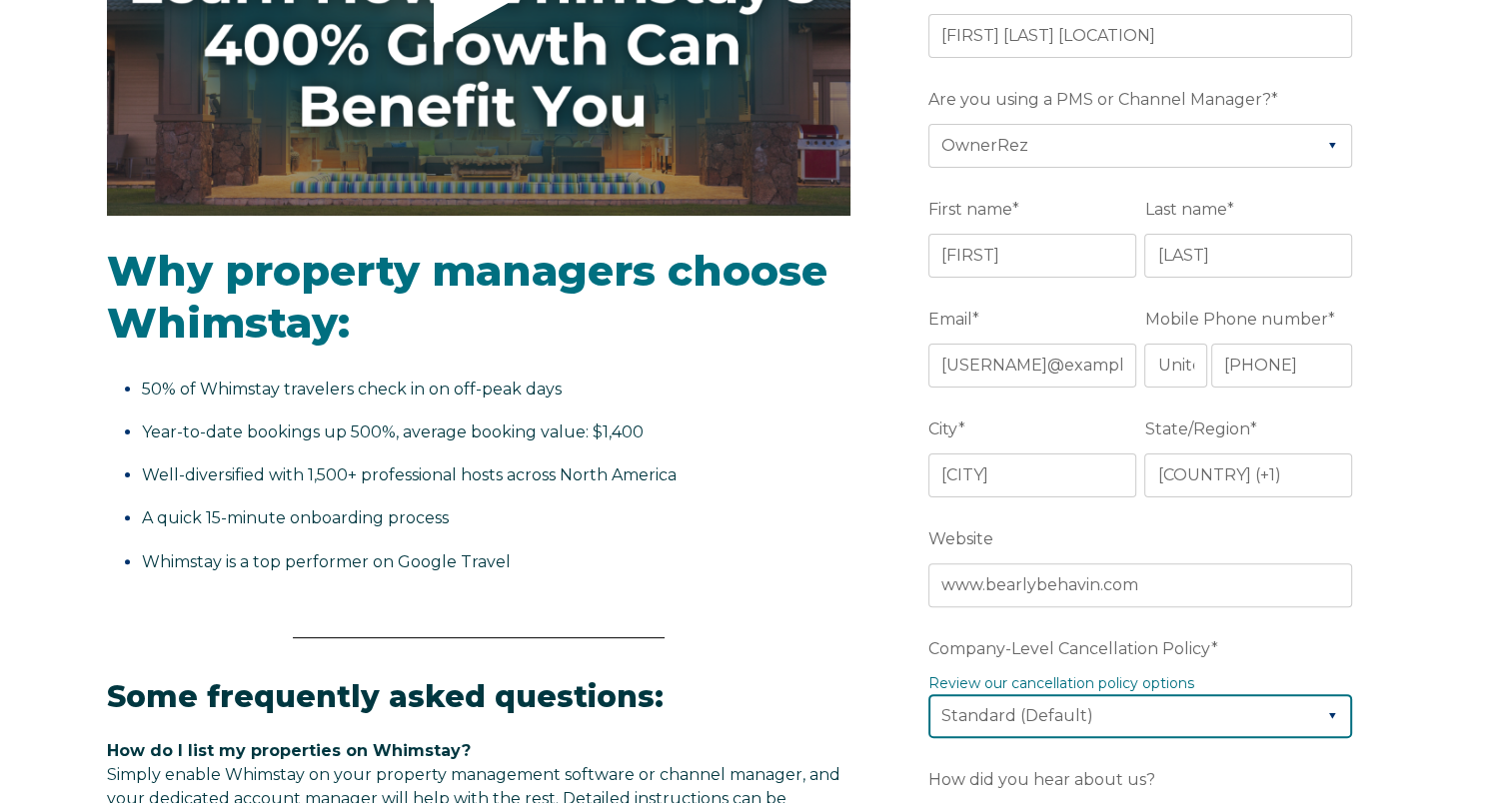 click on "Please Select Partial Standard (Default) Moderate Strict" at bounding box center (1140, 716) 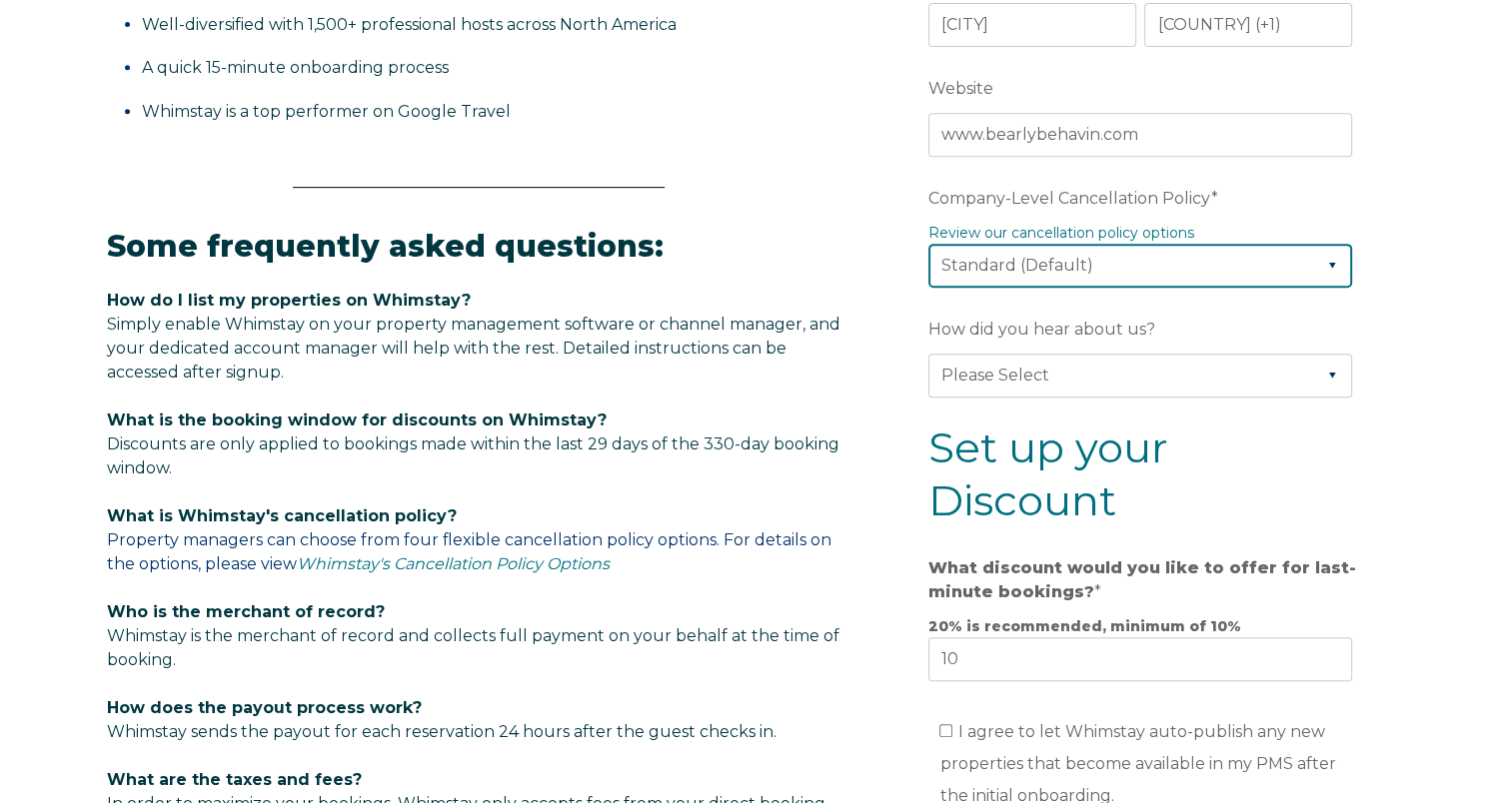 scroll, scrollTop: 919, scrollLeft: 0, axis: vertical 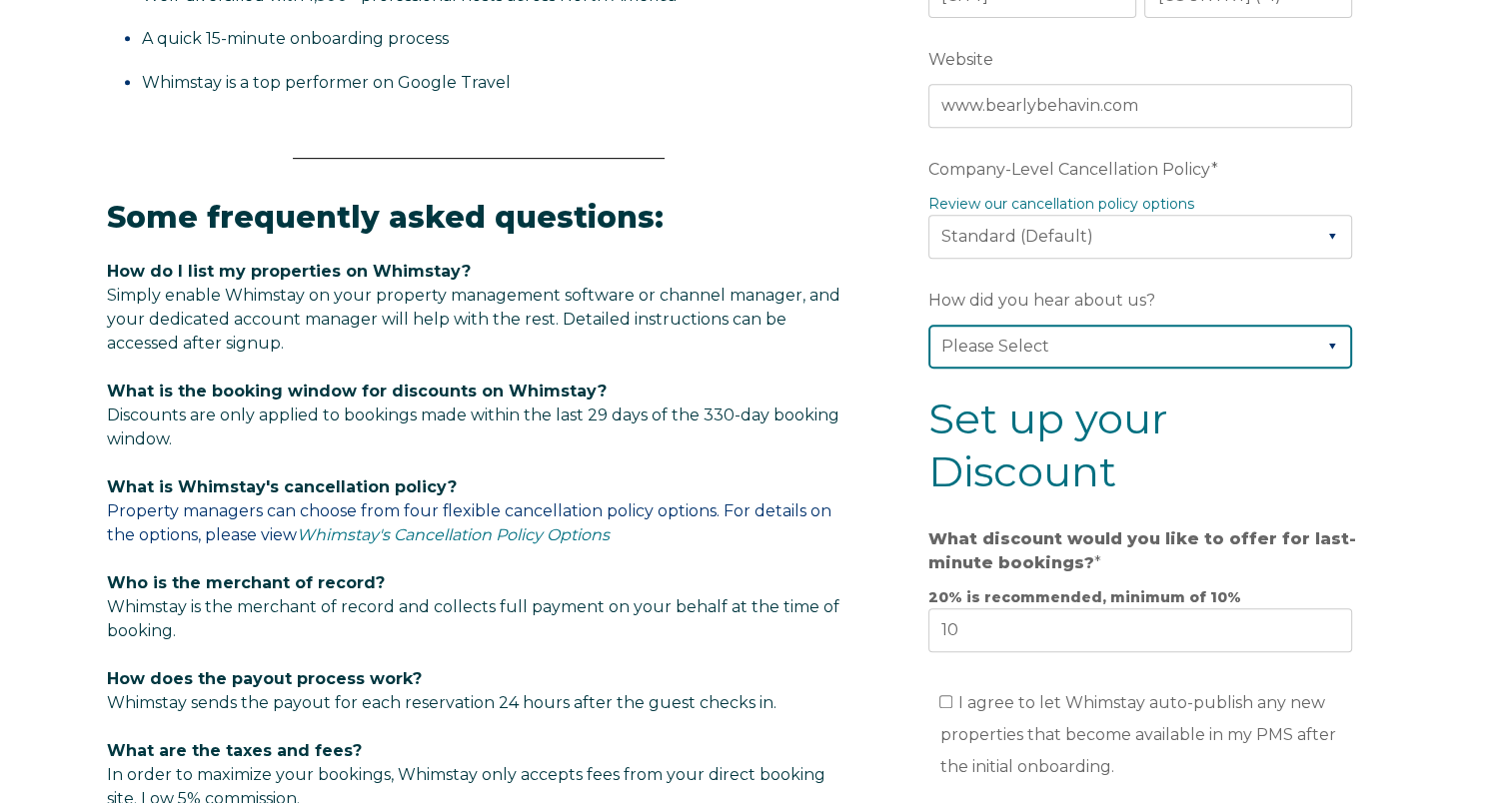 click on "Please Select Found Whimstay through a Google search Direct outreach from a Whimstay team member Saw Whimstay on social media Referred by a friend, colleague, or partner Discovered Whimstay at an event or conference Heard about Whimstay on a podcast Other" at bounding box center [1140, 347] 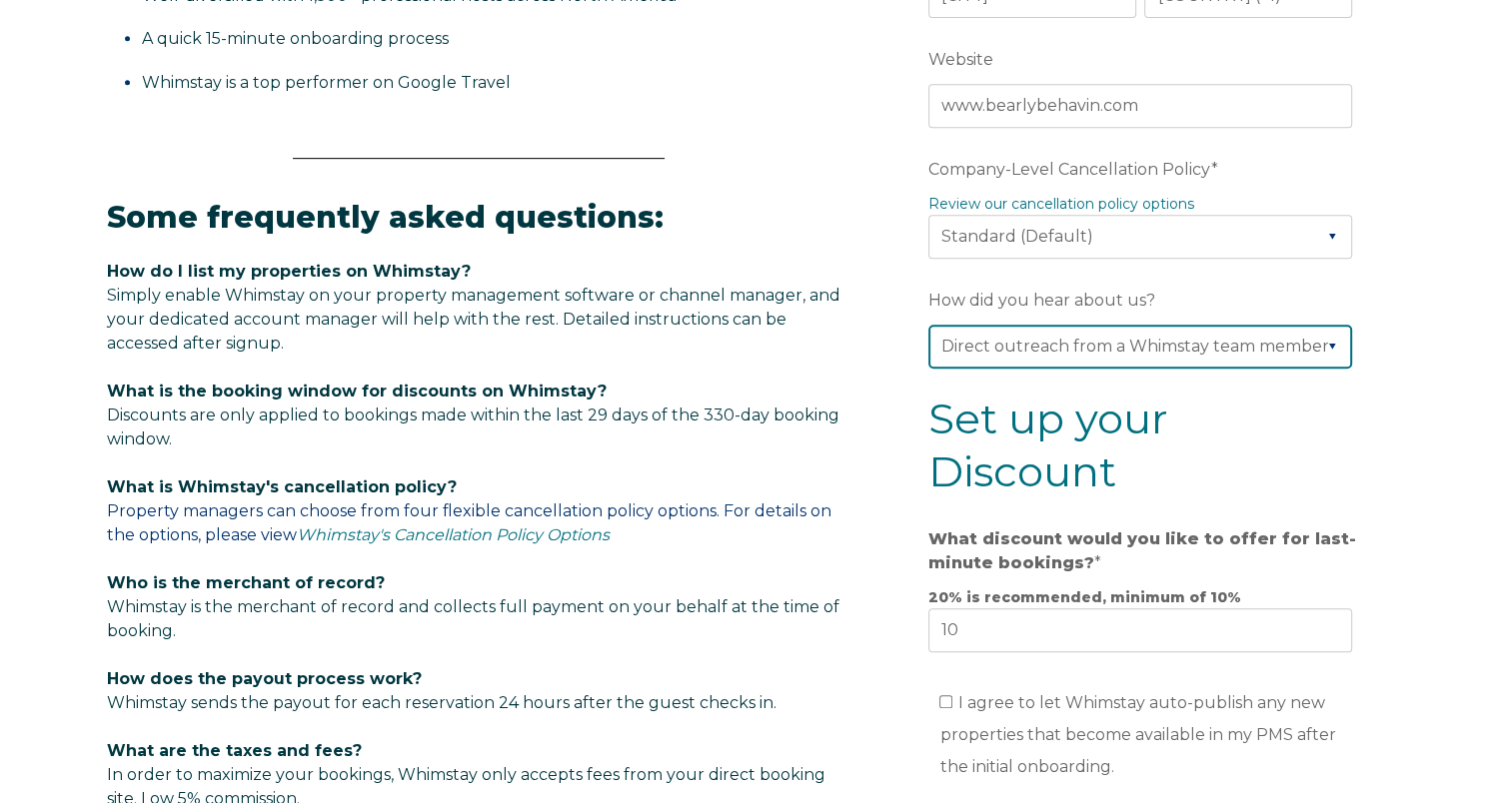 click on "Please Select Found Whimstay through a Google search Direct outreach from a Whimstay team member Saw Whimstay on social media Referred by a friend, colleague, or partner Discovered Whimstay at an event or conference Heard about Whimstay on a podcast Other" at bounding box center (1140, 347) 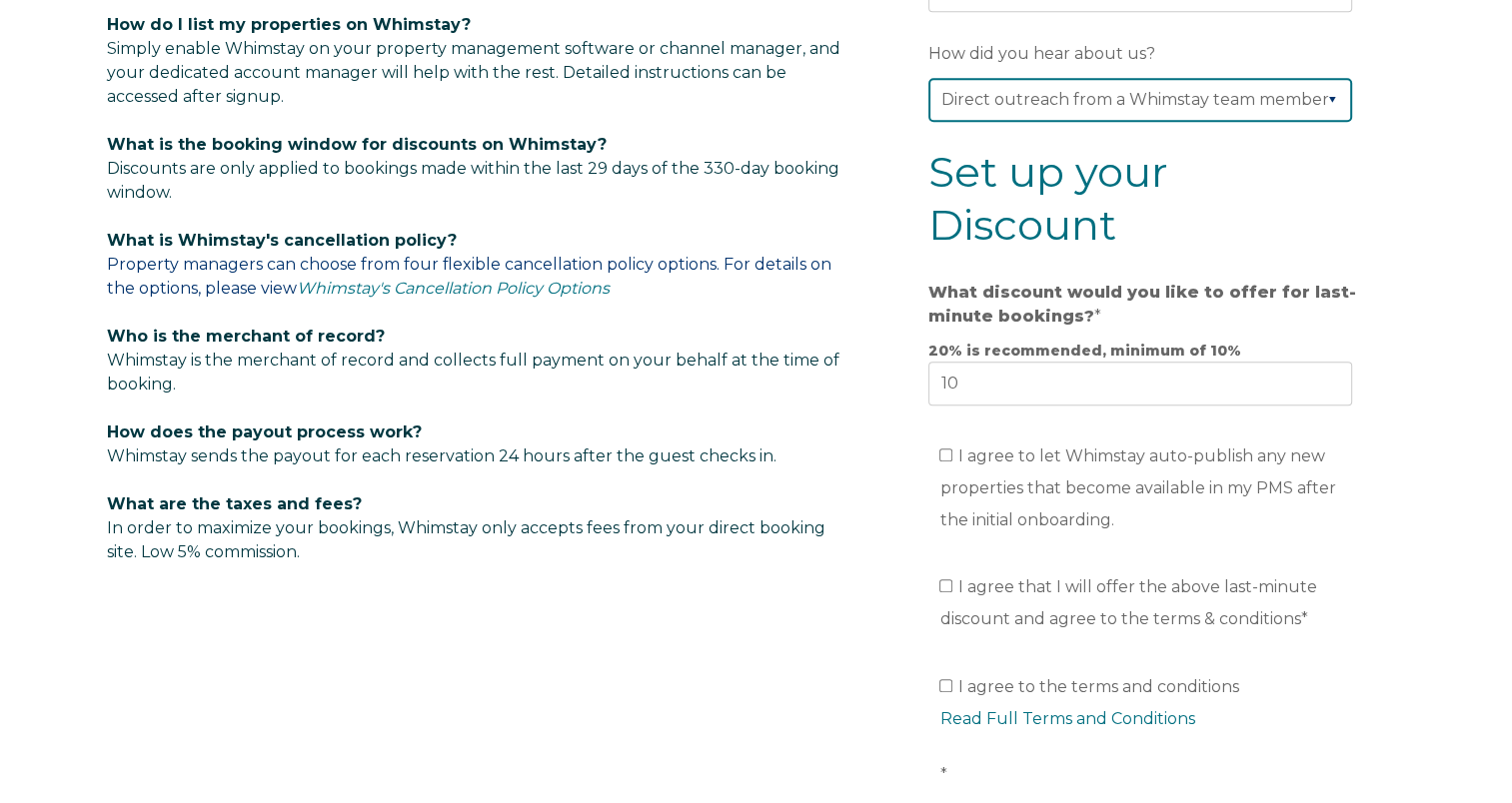 scroll, scrollTop: 1199, scrollLeft: 0, axis: vertical 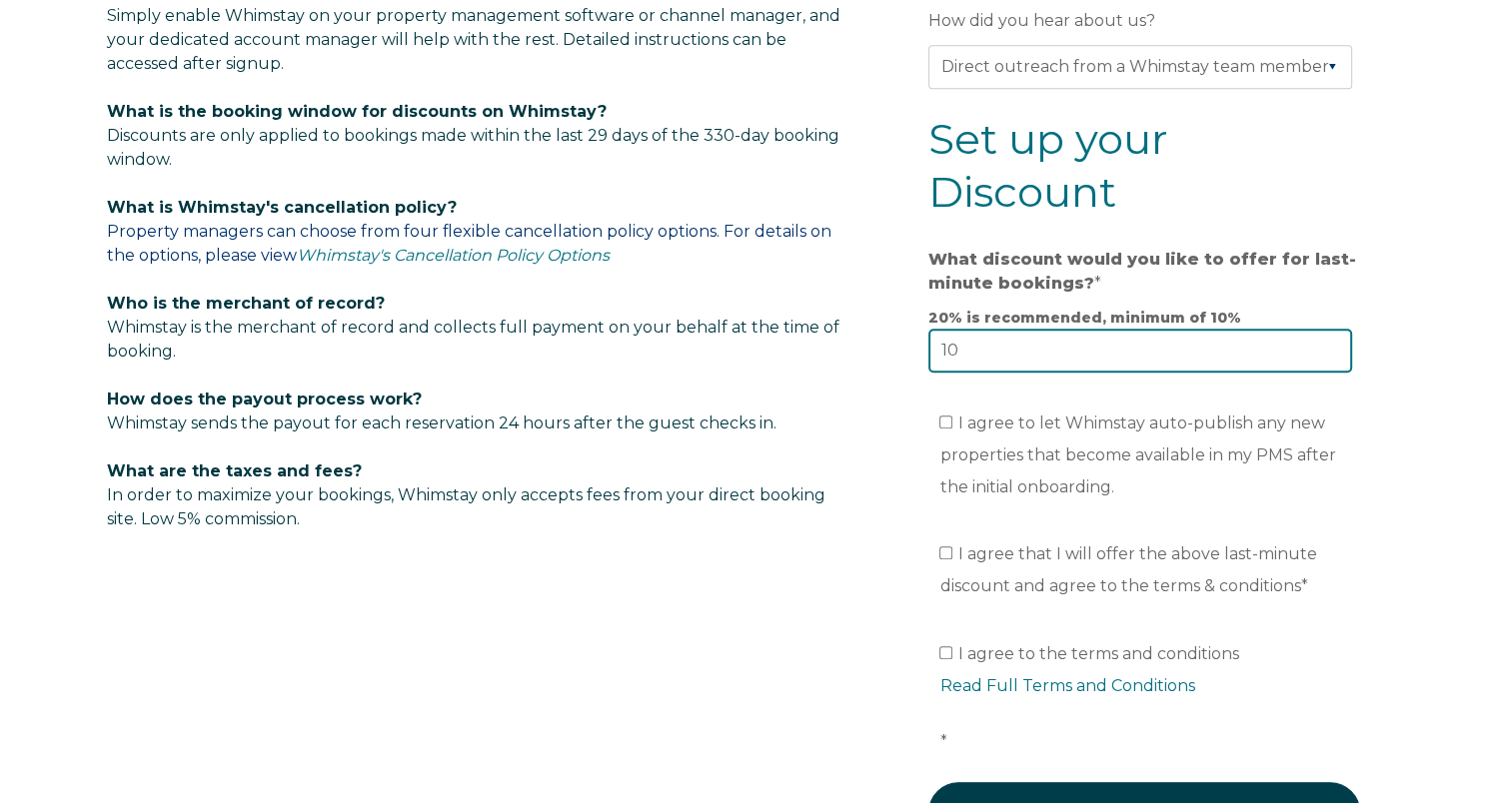 click on "10" at bounding box center (1140, 351) 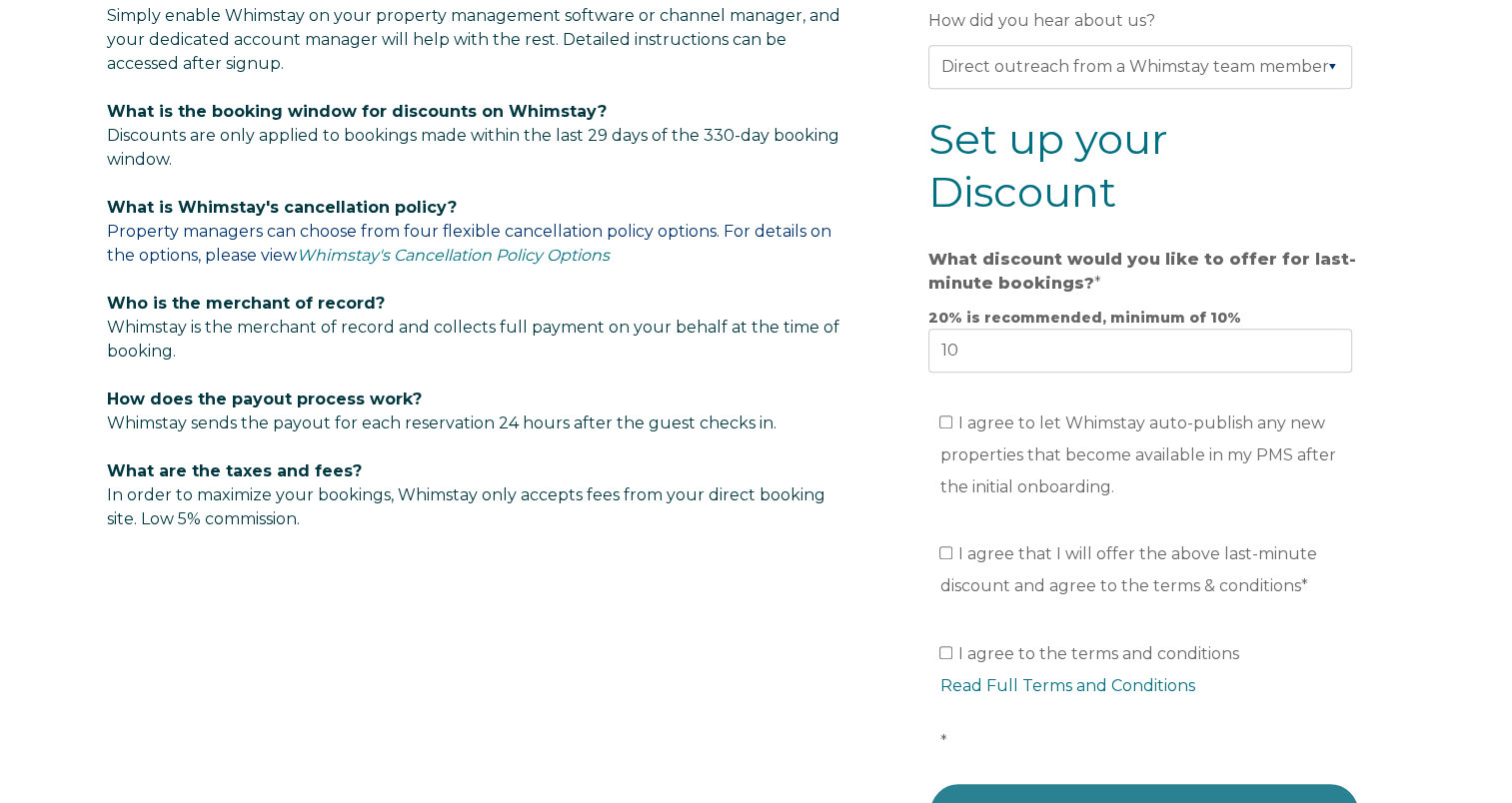 scroll, scrollTop: 1232, scrollLeft: 0, axis: vertical 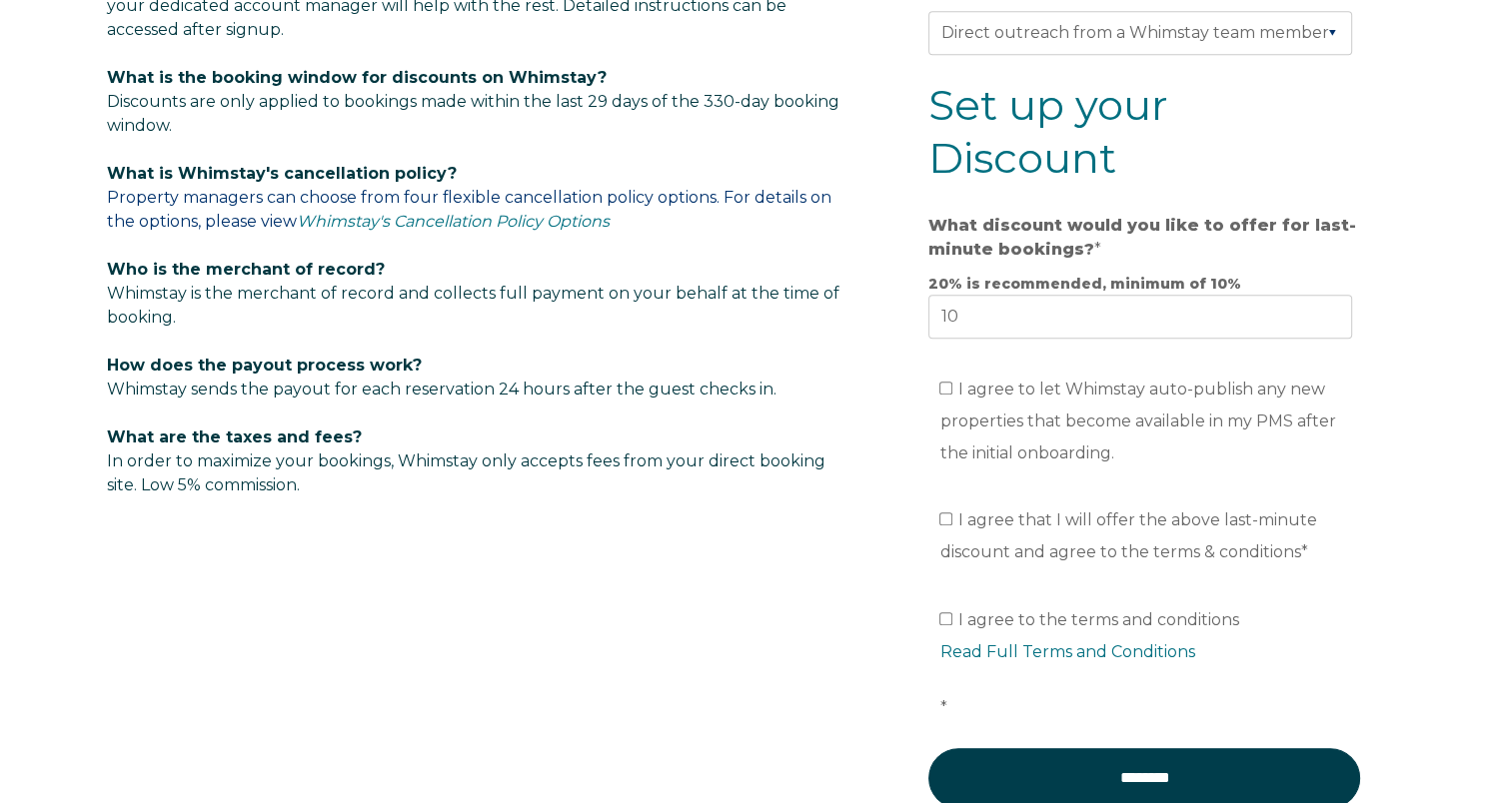 click on "20% is recommended, minimum of 10%" at bounding box center [1144, 284] 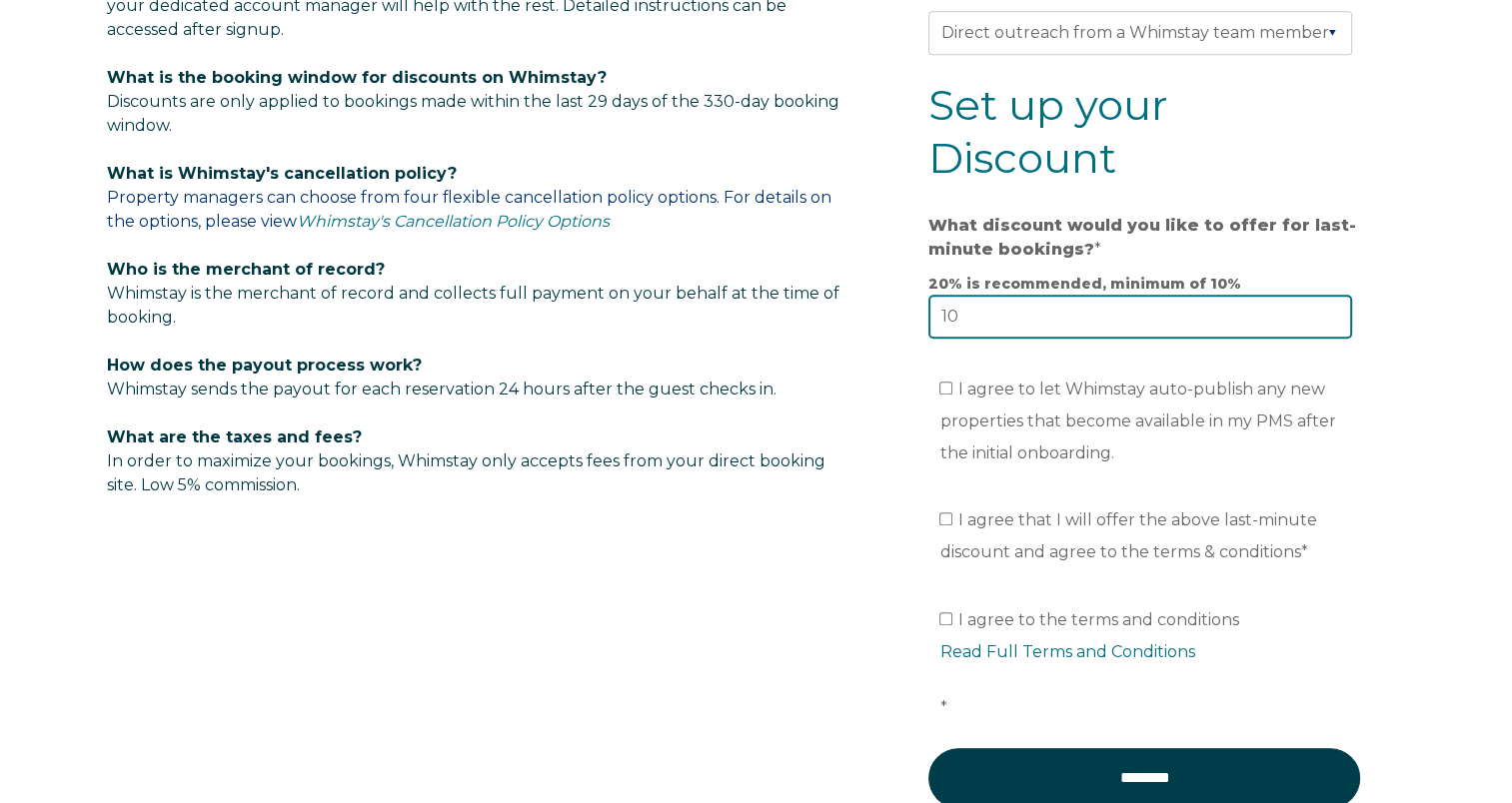 click on "10" at bounding box center (1140, 317) 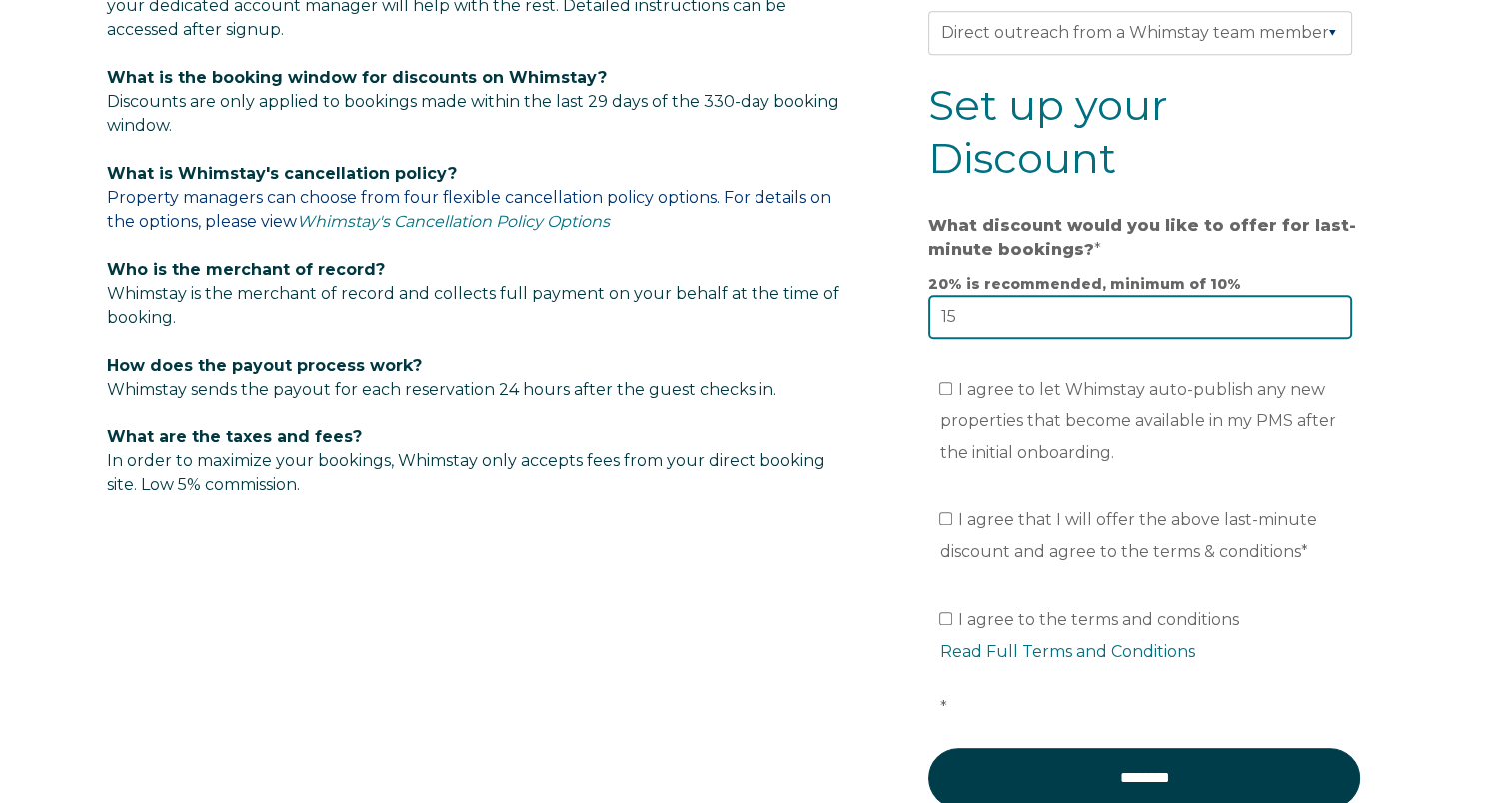 type on "15" 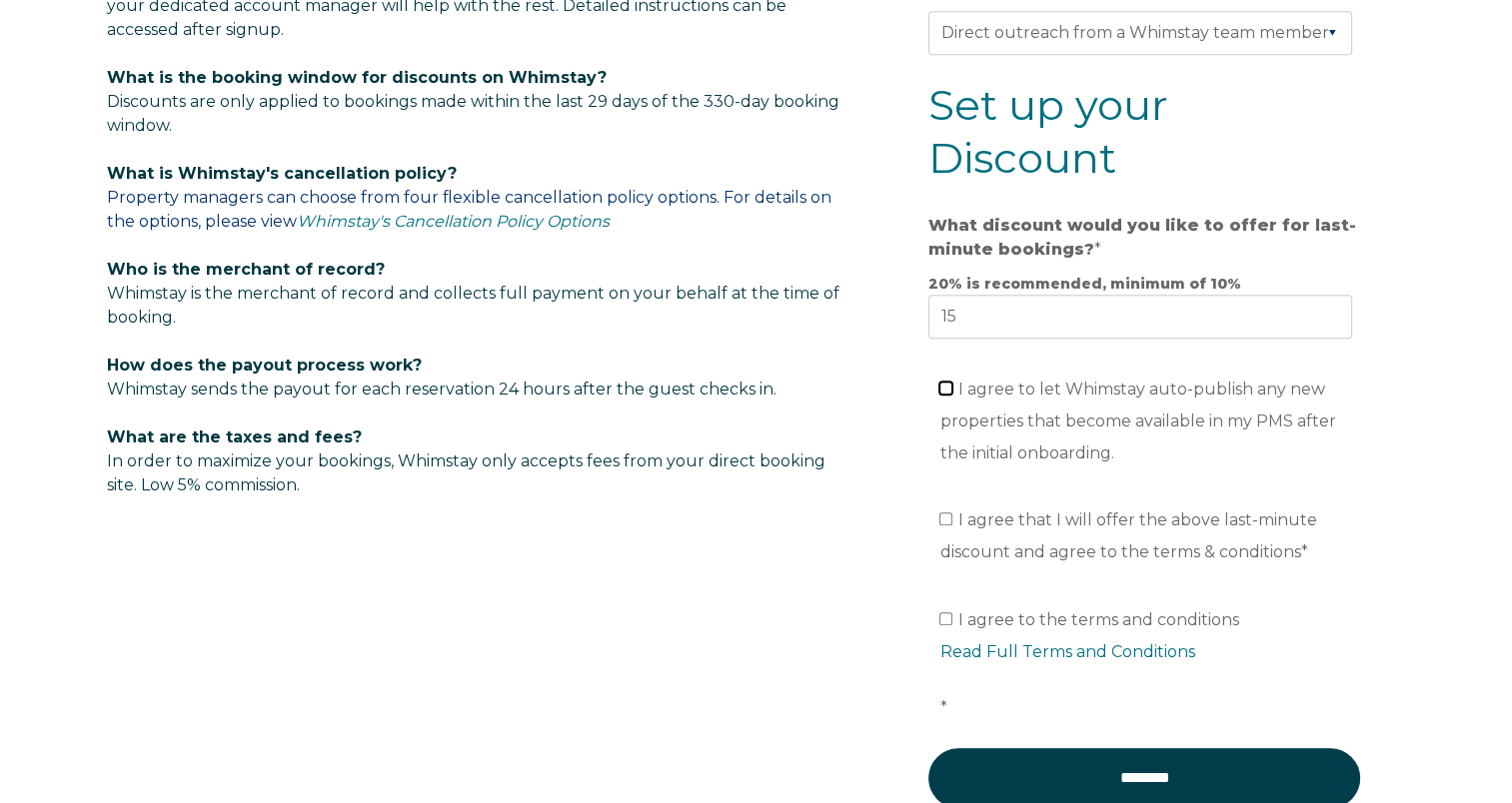 click on "I agree to let Whimstay auto-publish any new properties that become available in my PMS after the initial onboarding." at bounding box center [945, 388] 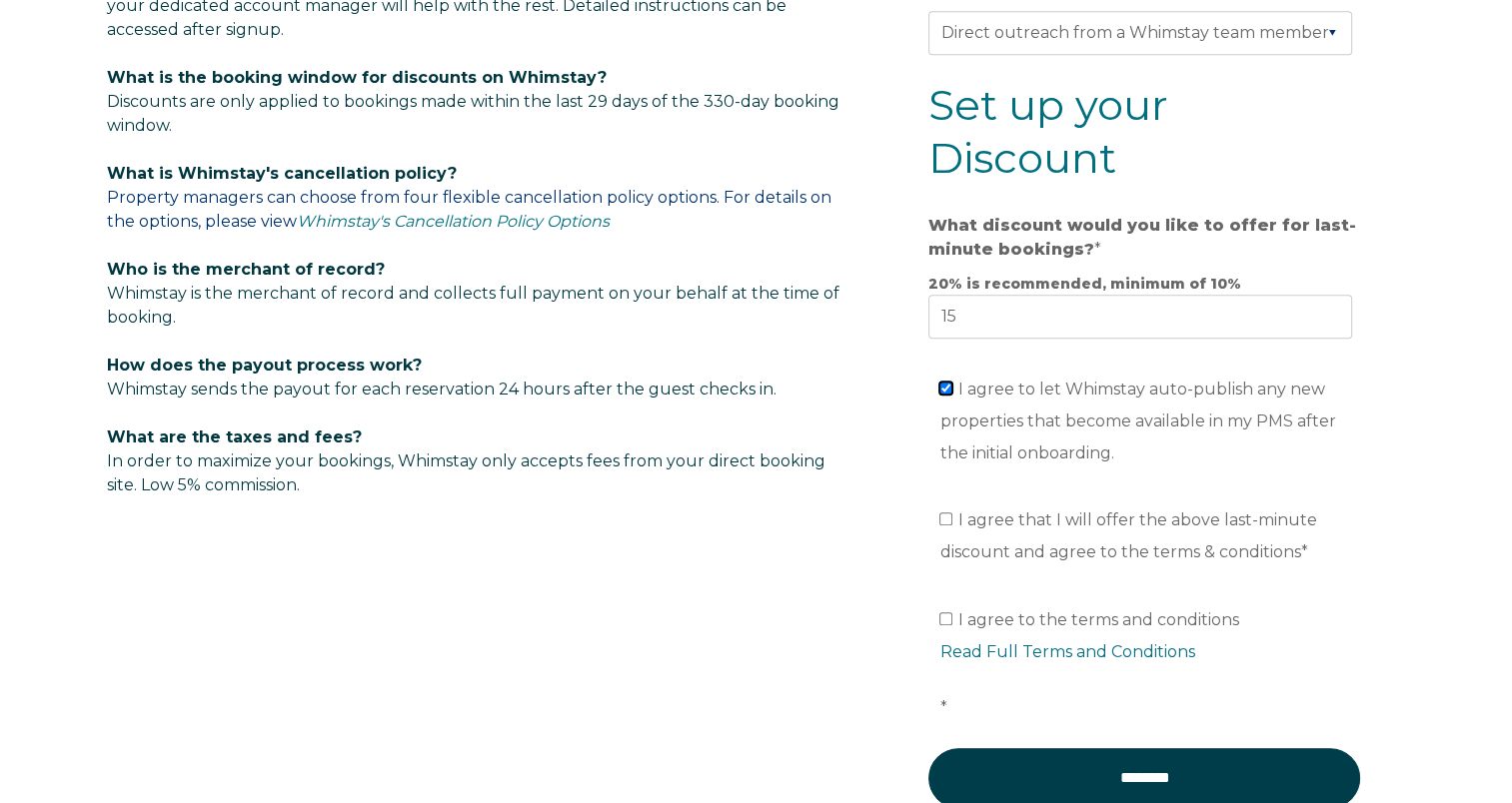 checkbox on "true" 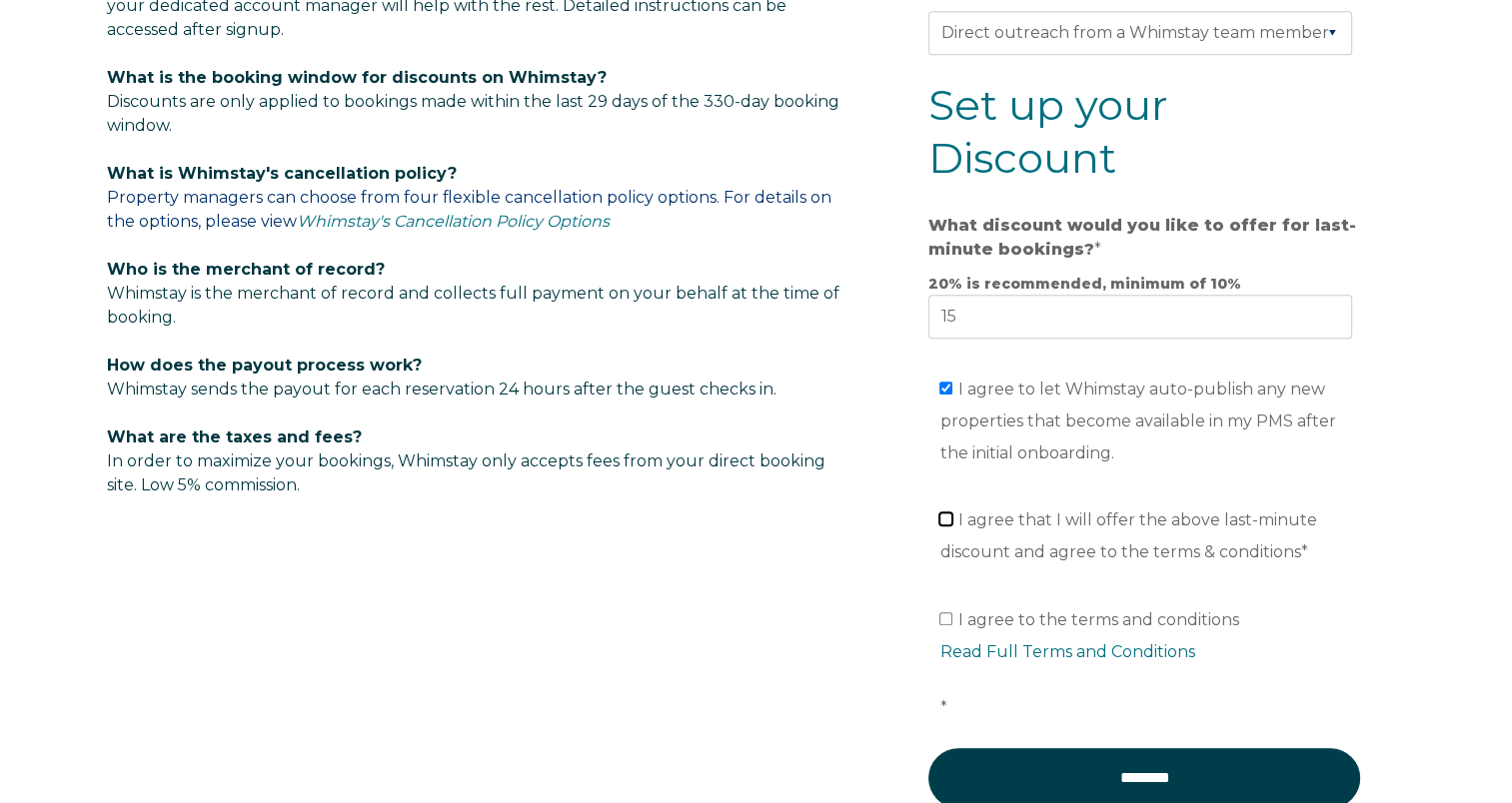 click on "I agree that I will offer the above last-minute discount and agree to the terms & conditions *" at bounding box center [945, 518] 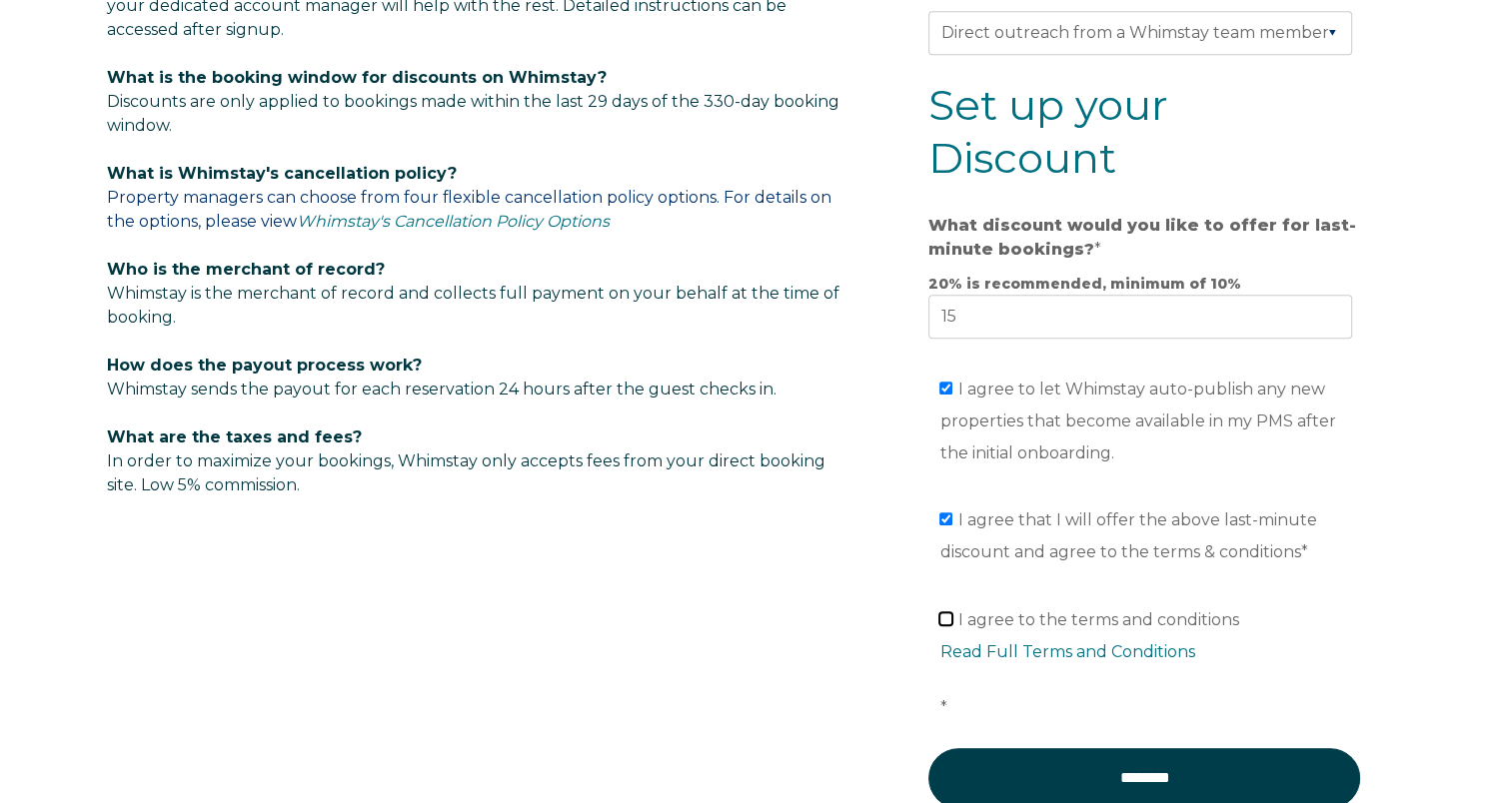 click on "I agree to the terms and conditions Read Full Terms and Conditions  *" at bounding box center [945, 618] 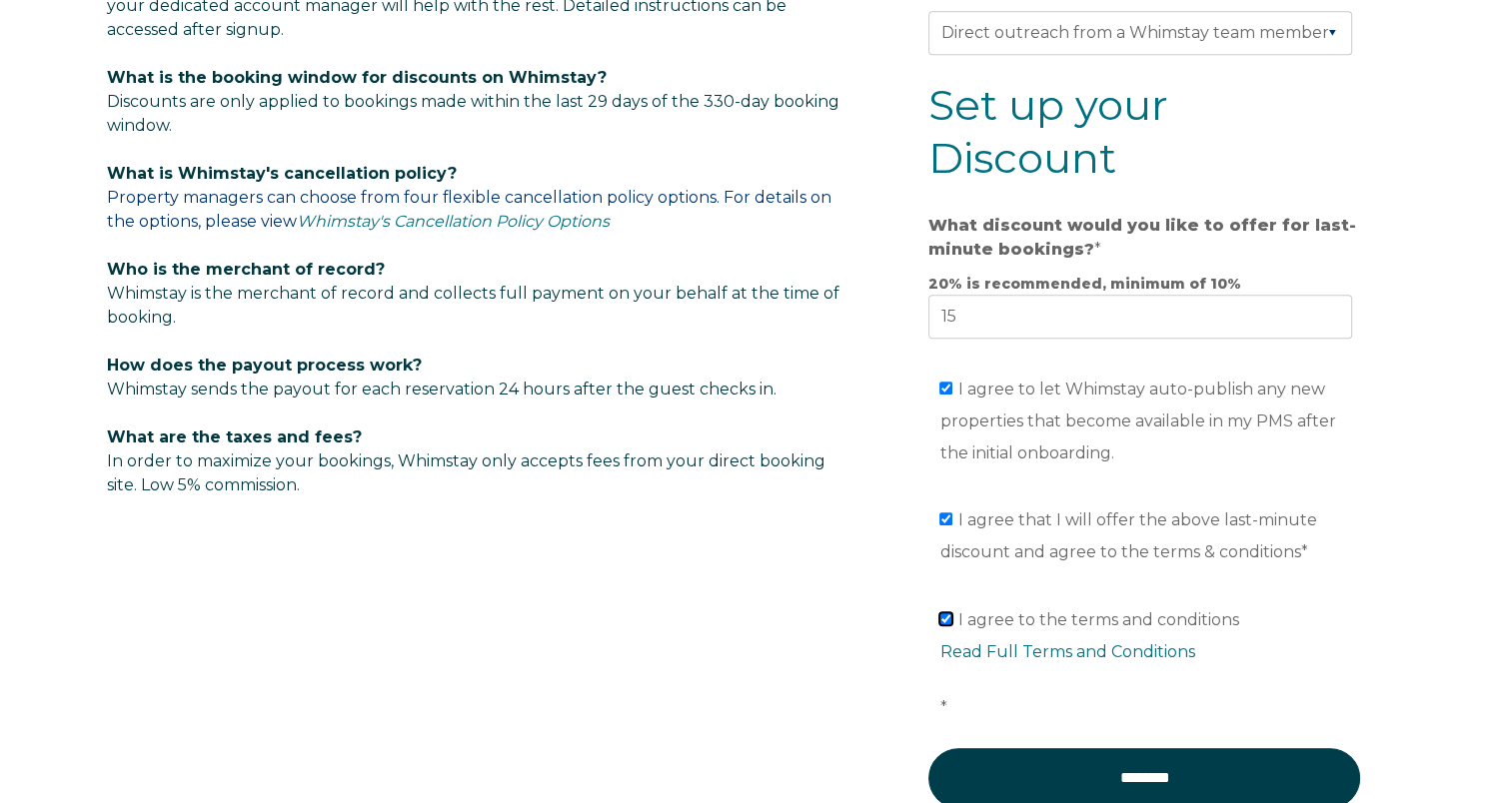 checkbox on "true" 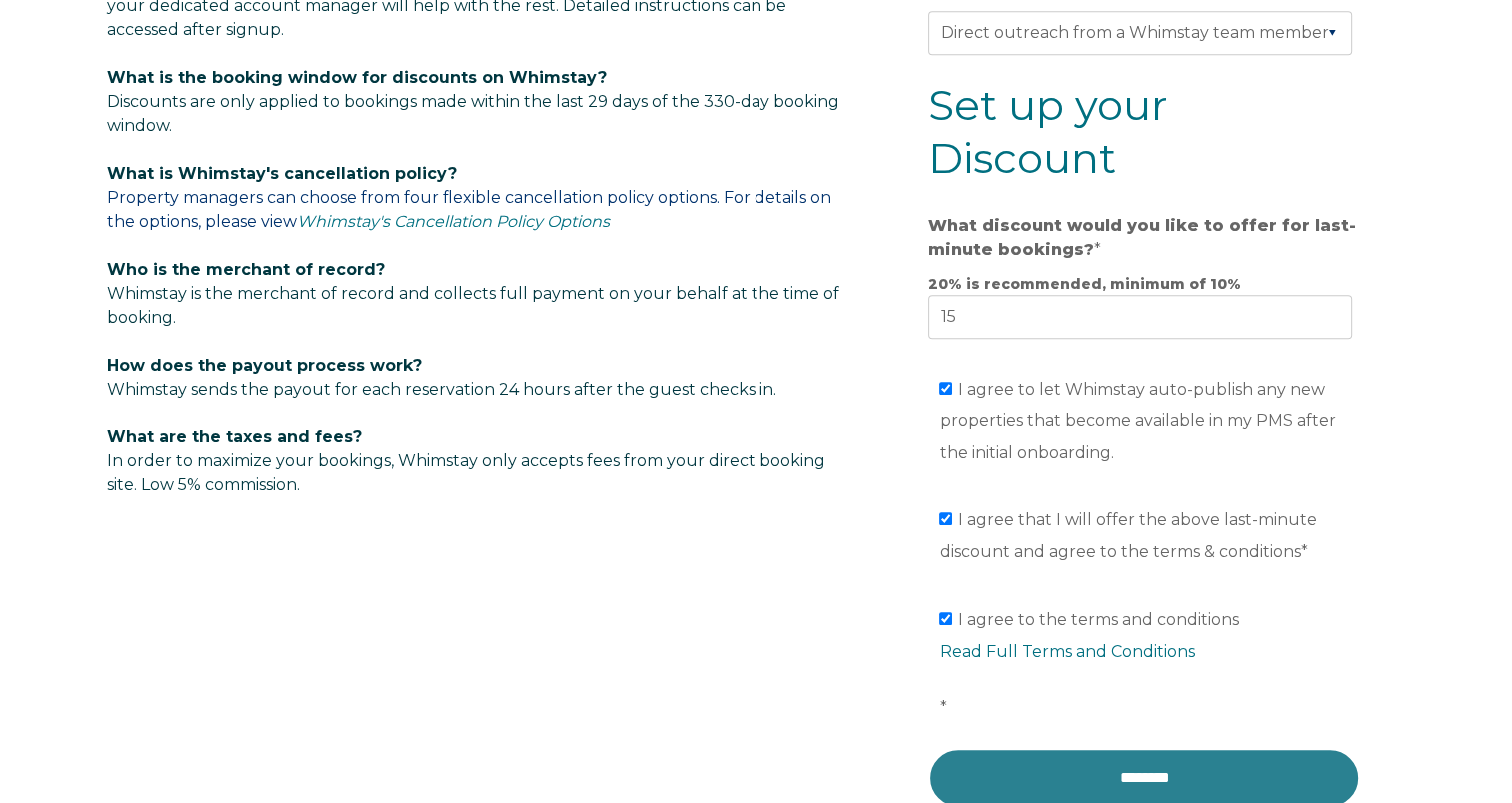 click on "********" at bounding box center (1144, 778) 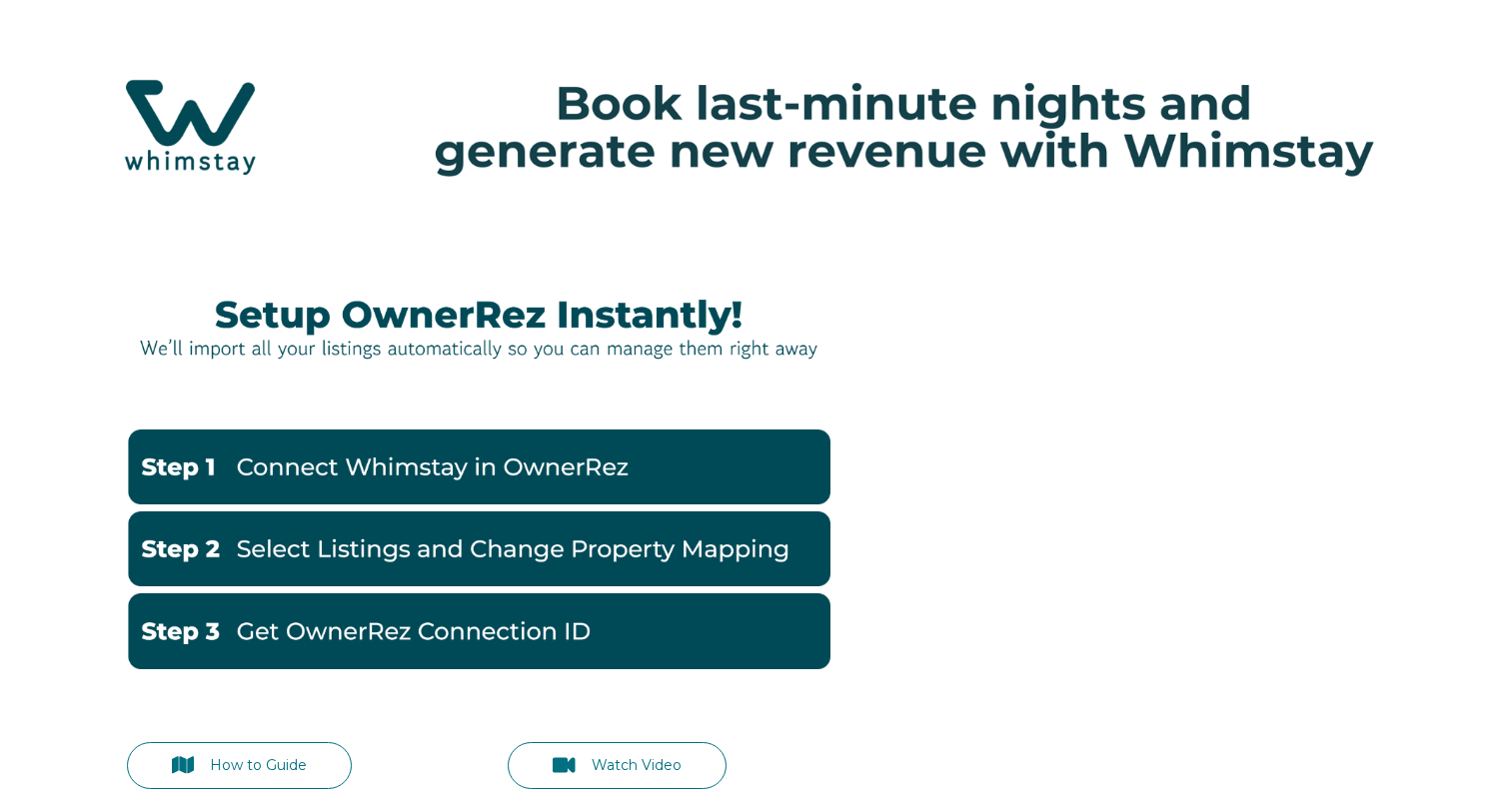 scroll, scrollTop: 0, scrollLeft: 0, axis: both 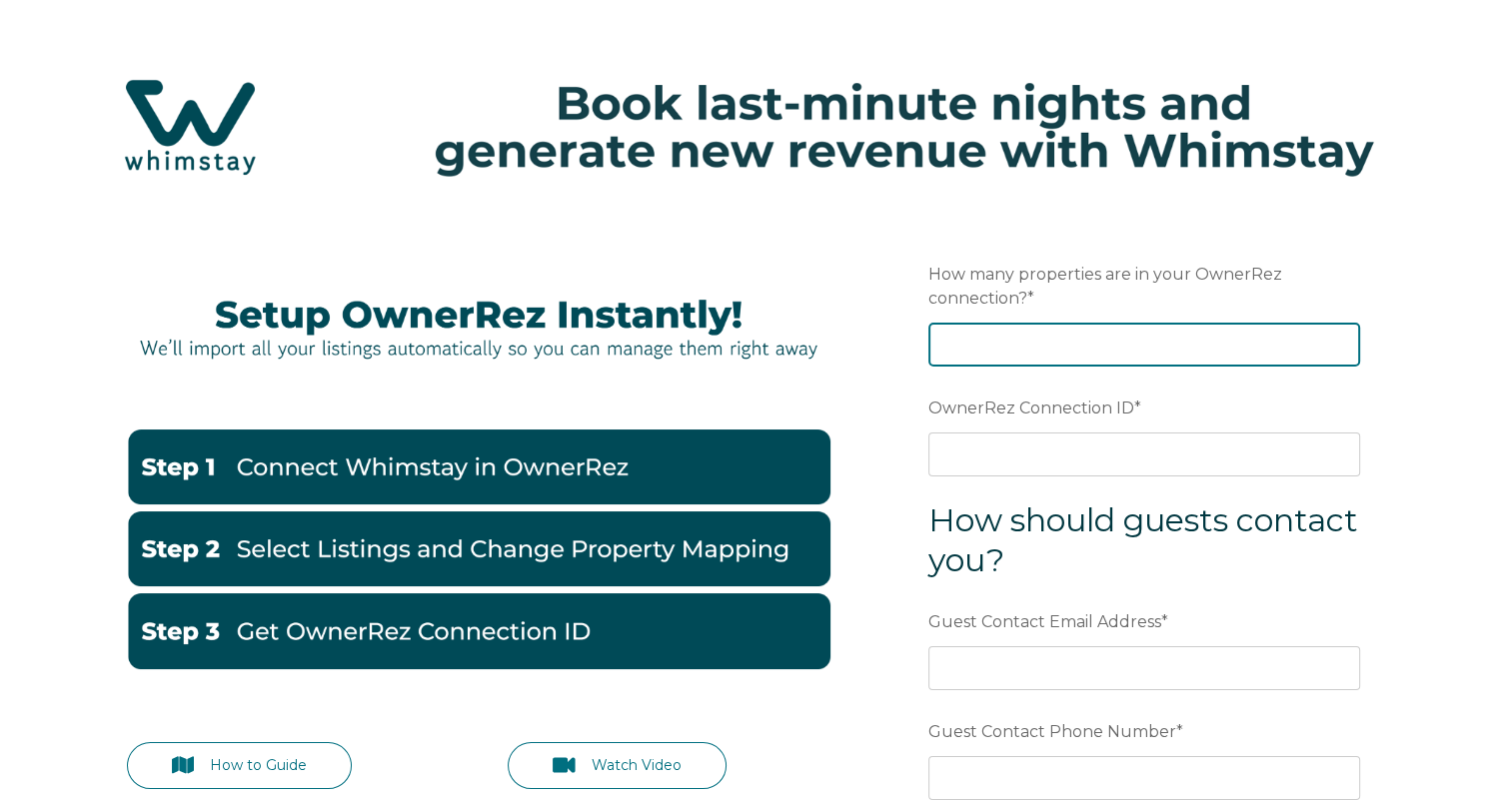 click on "How many properties are in your OwnerRez connection? *" at bounding box center (1144, 345) 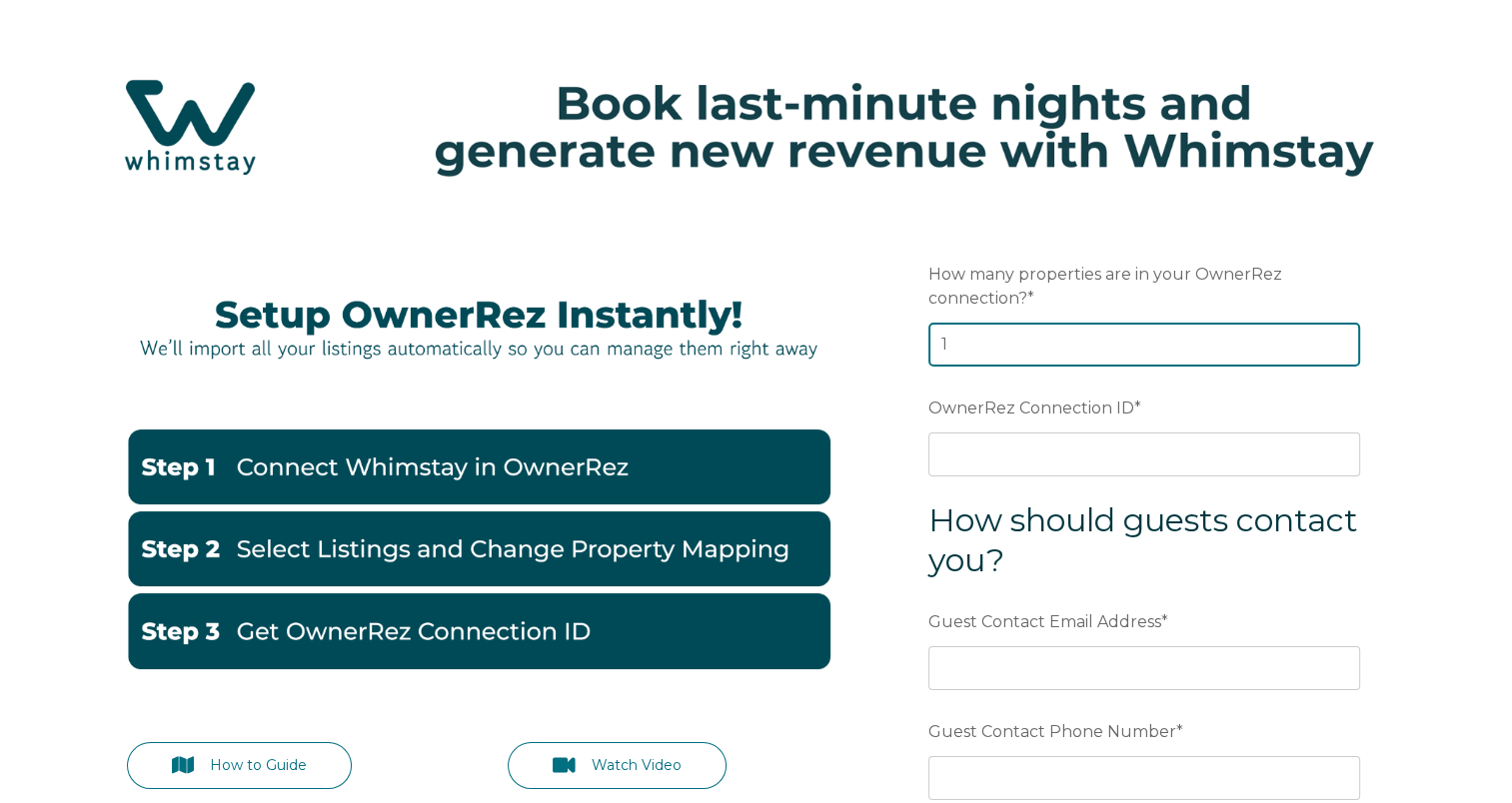 type on "1" 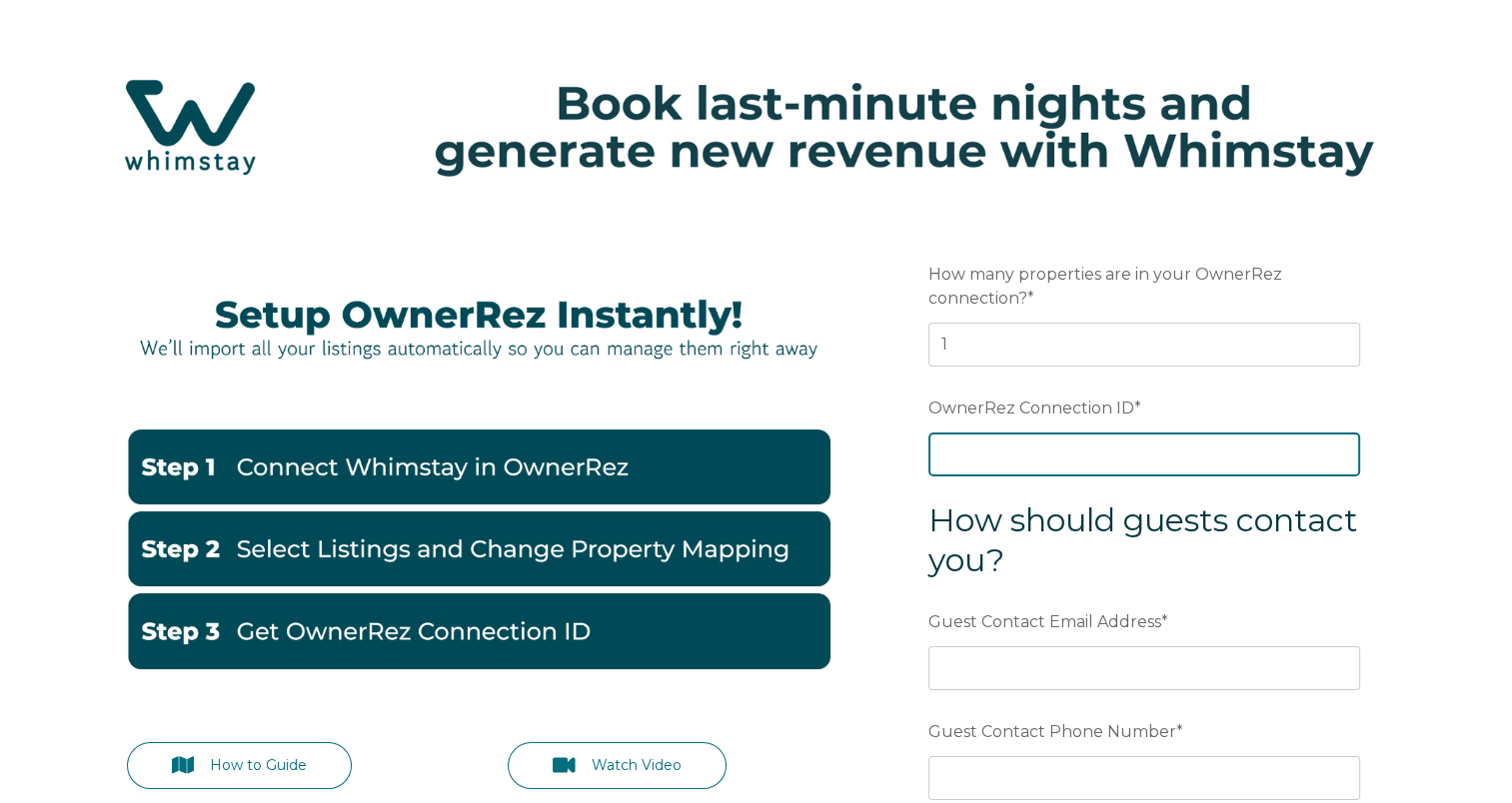 click on "OwnerRez Connection ID *" at bounding box center [1144, 454] 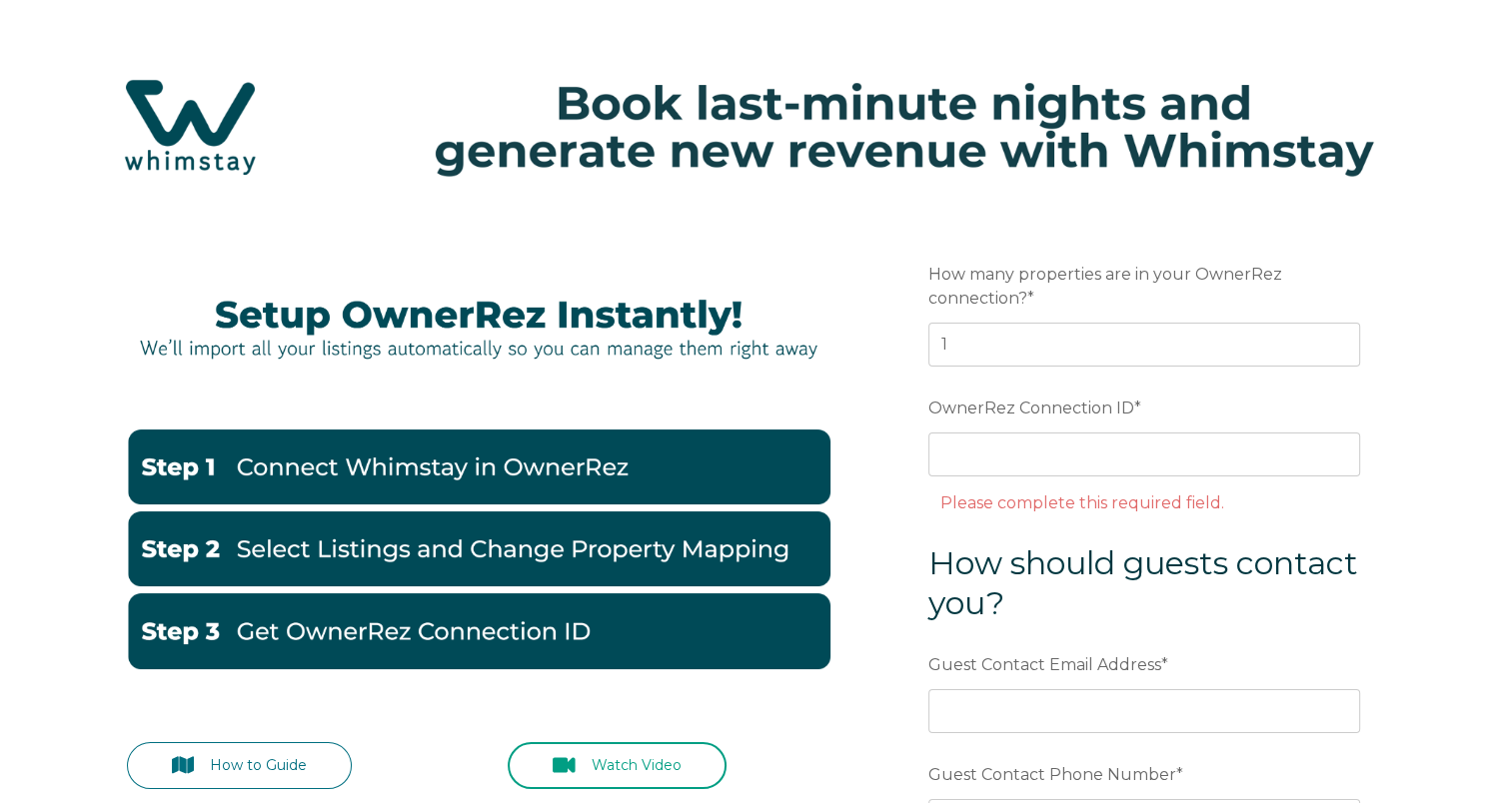 click on "Watch Video" at bounding box center [617, 765] 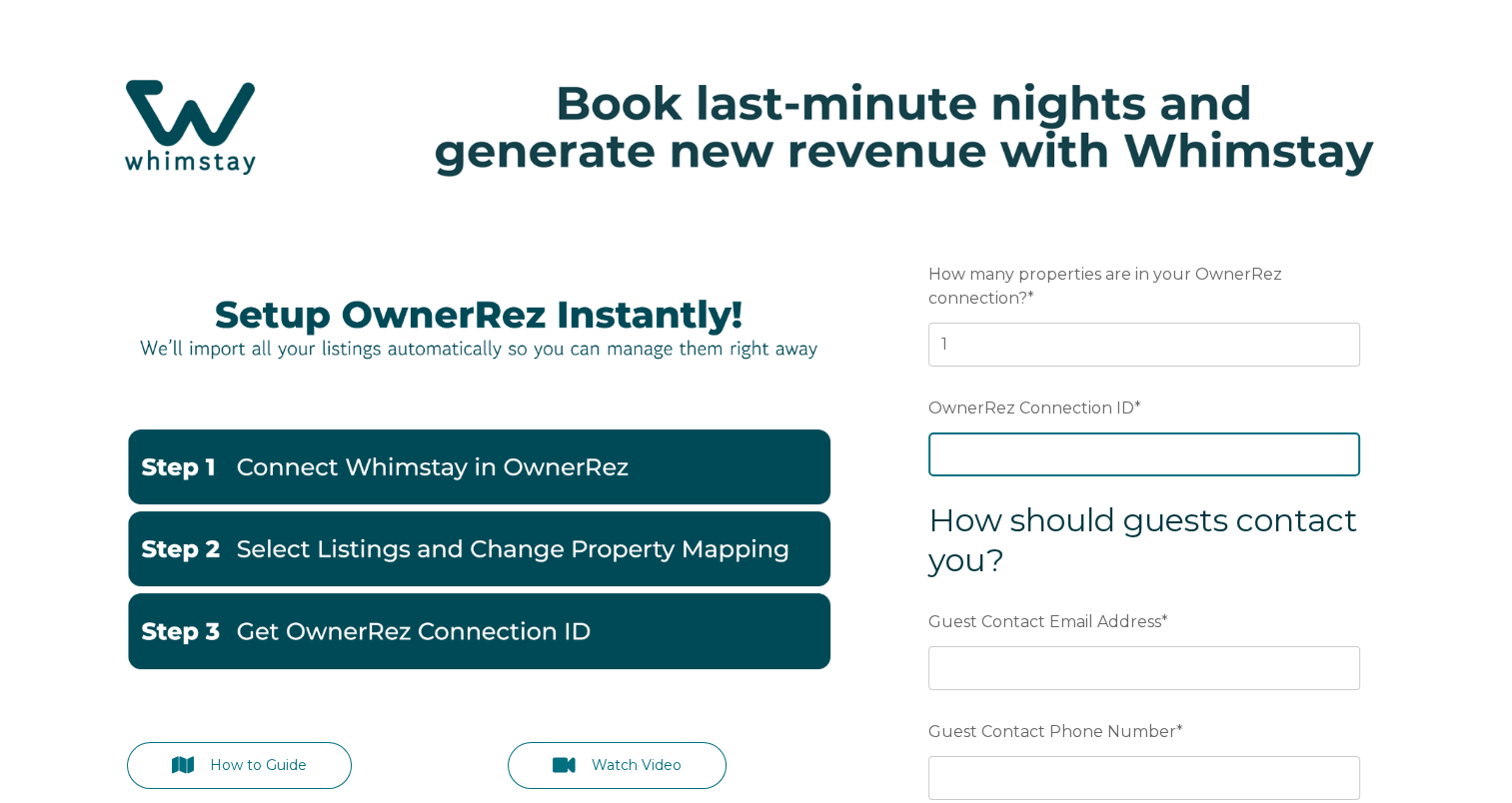 click on "OwnerRez Connection ID *" at bounding box center (1144, 454) 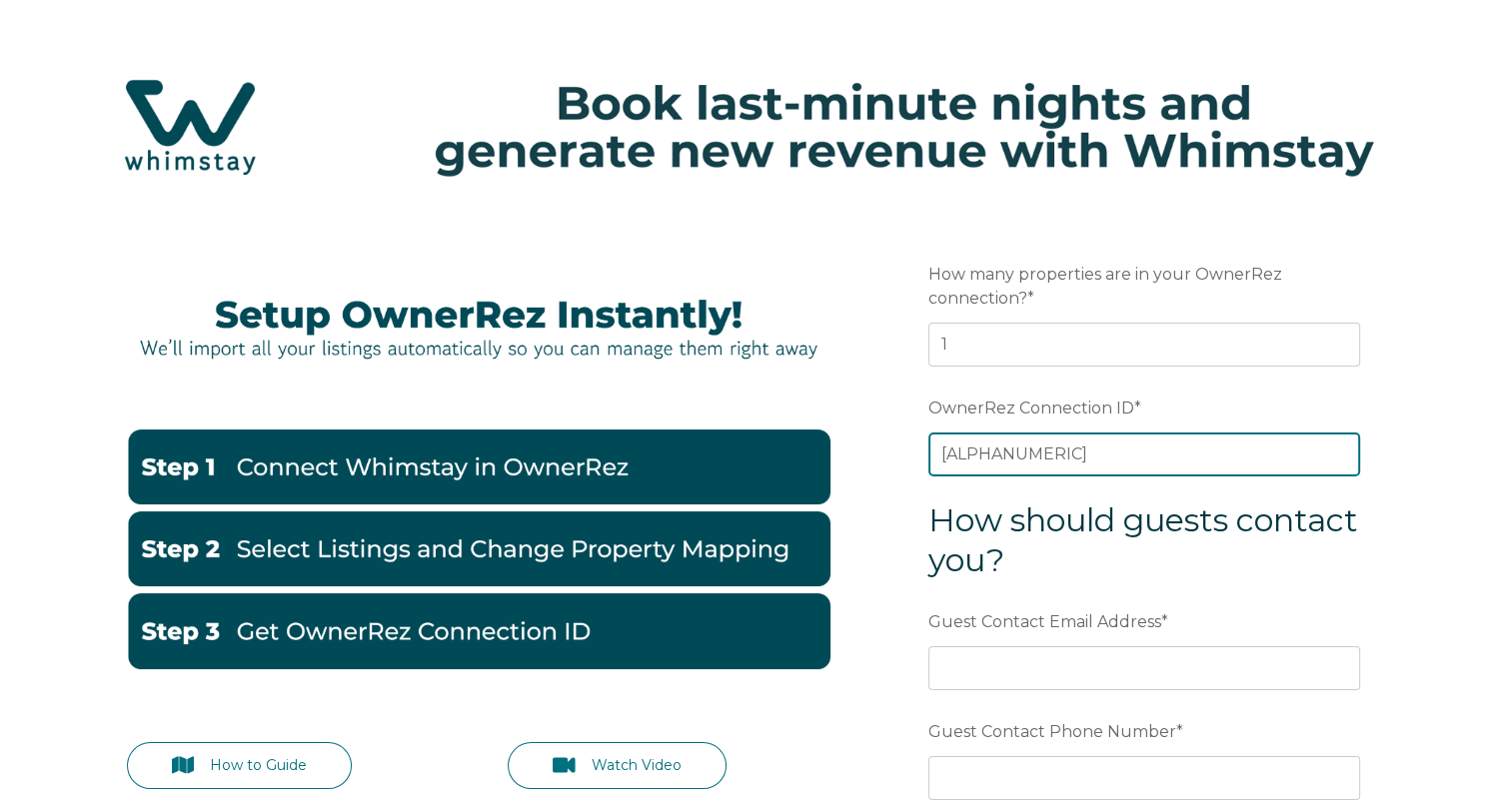 type on "orp5b3b454x" 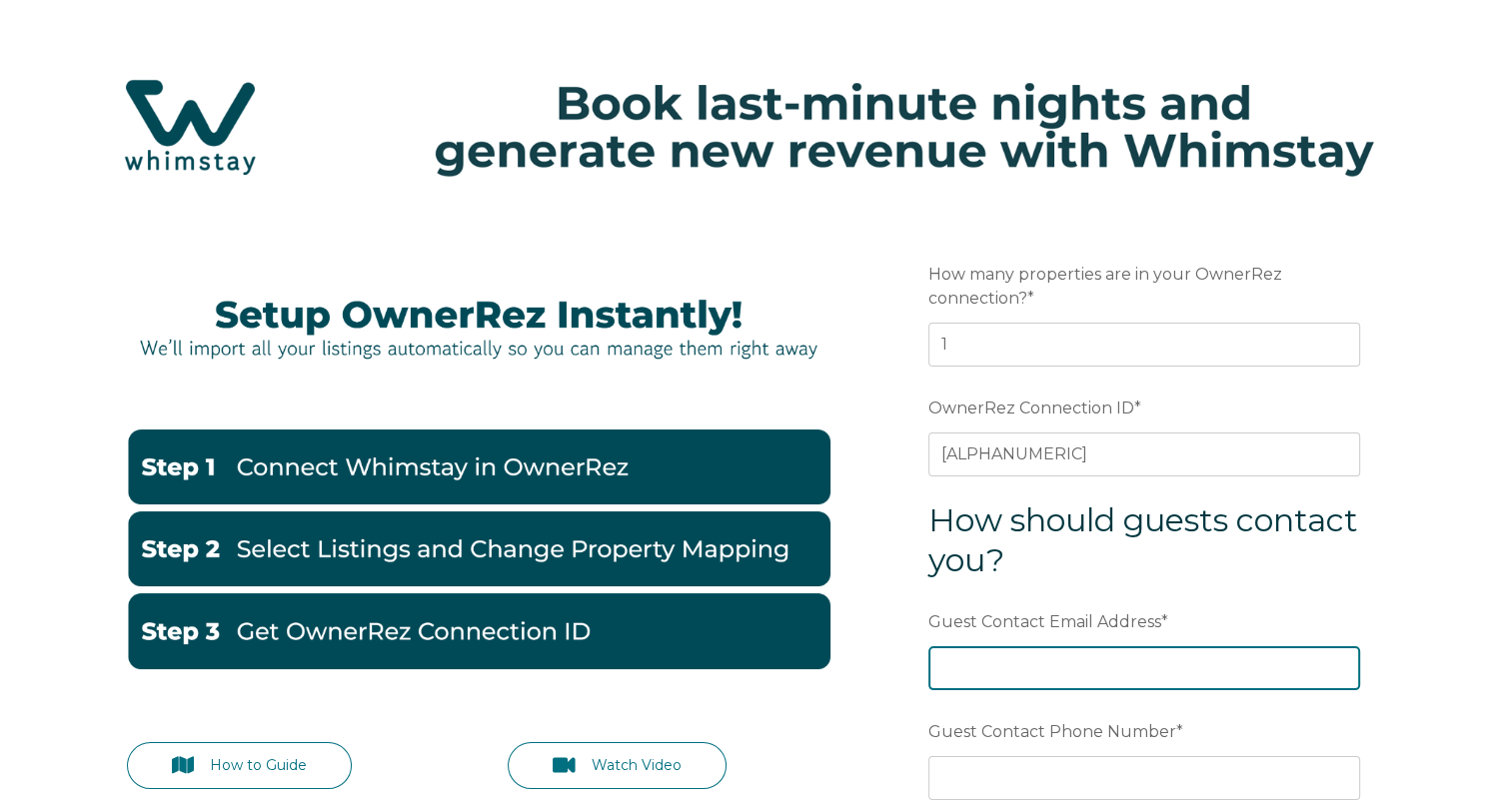 click on "Guest Contact Email Address *" at bounding box center [1144, 668] 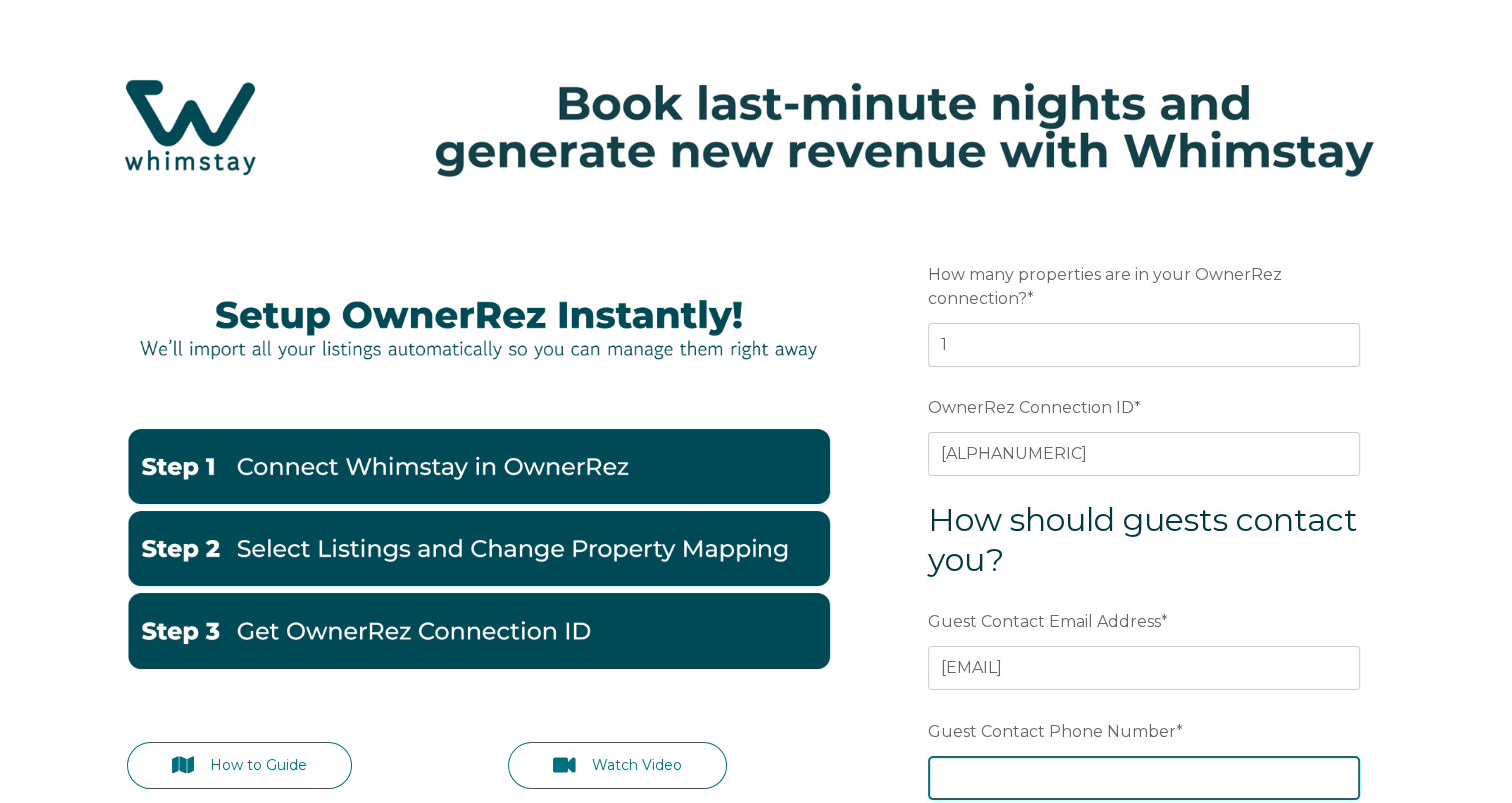 click on "Guest Contact Phone Number *" at bounding box center (1144, 778) 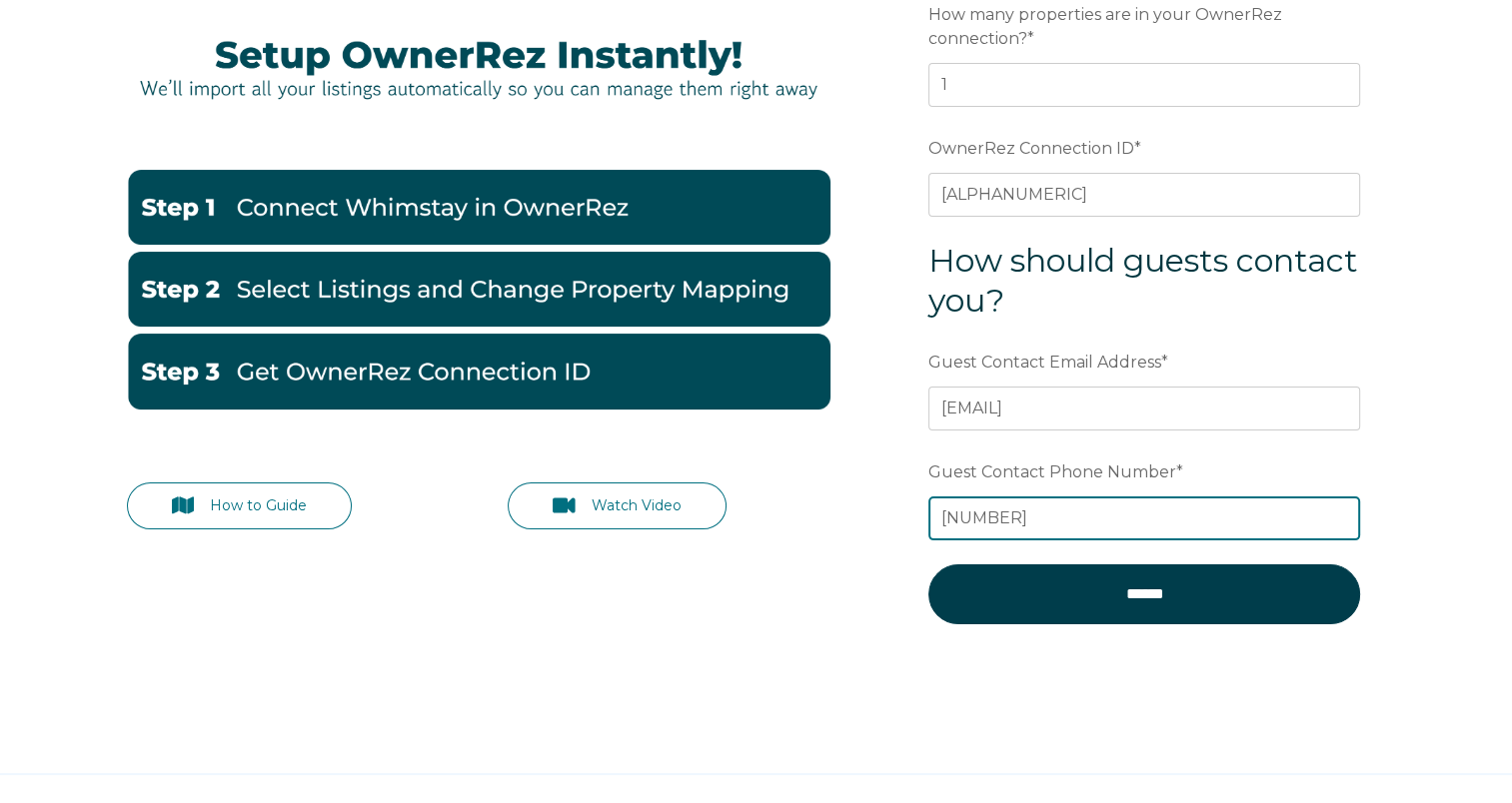 scroll, scrollTop: 280, scrollLeft: 0, axis: vertical 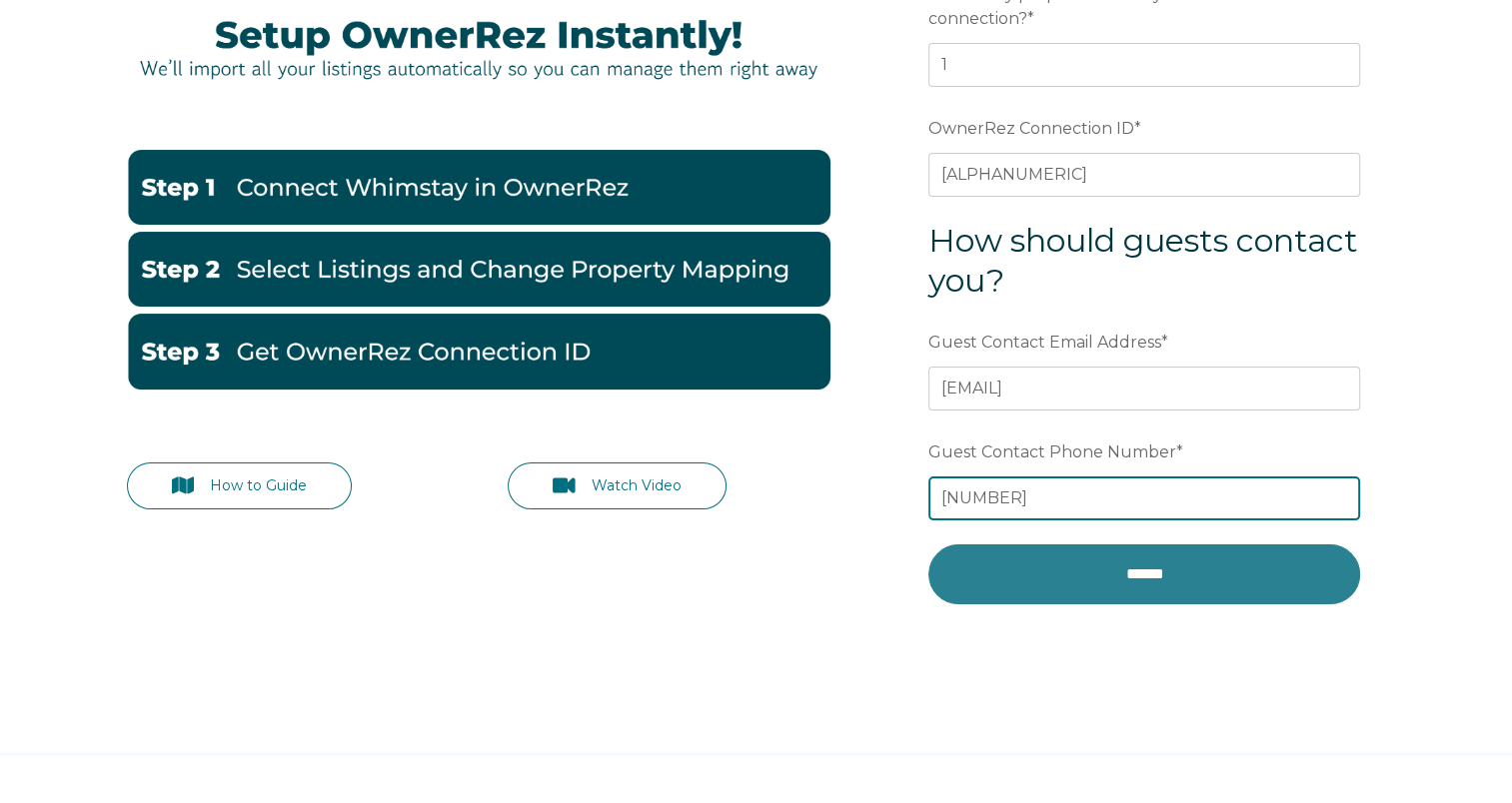 type on "8435032398" 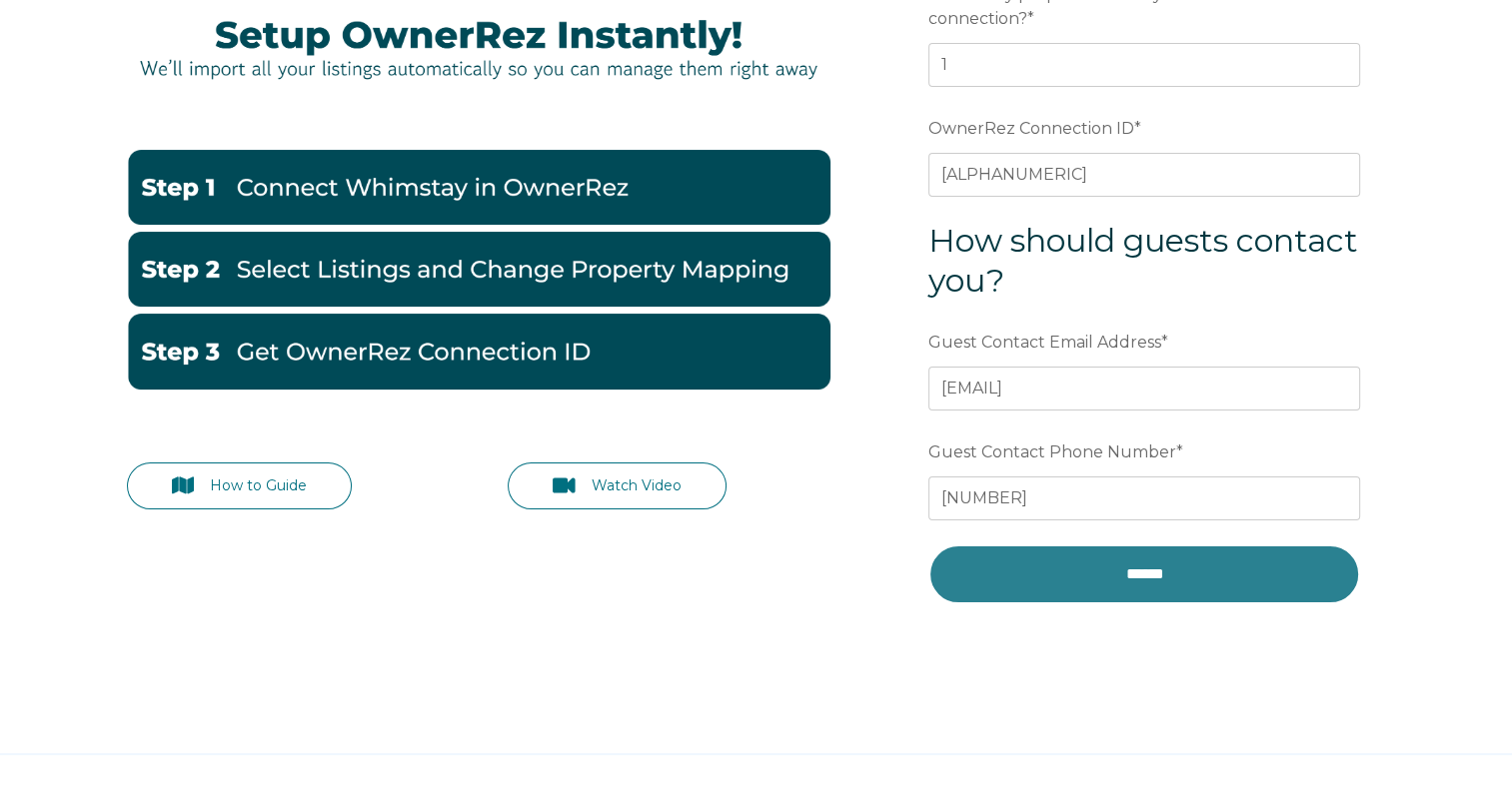 click on "******" at bounding box center (1144, 574) 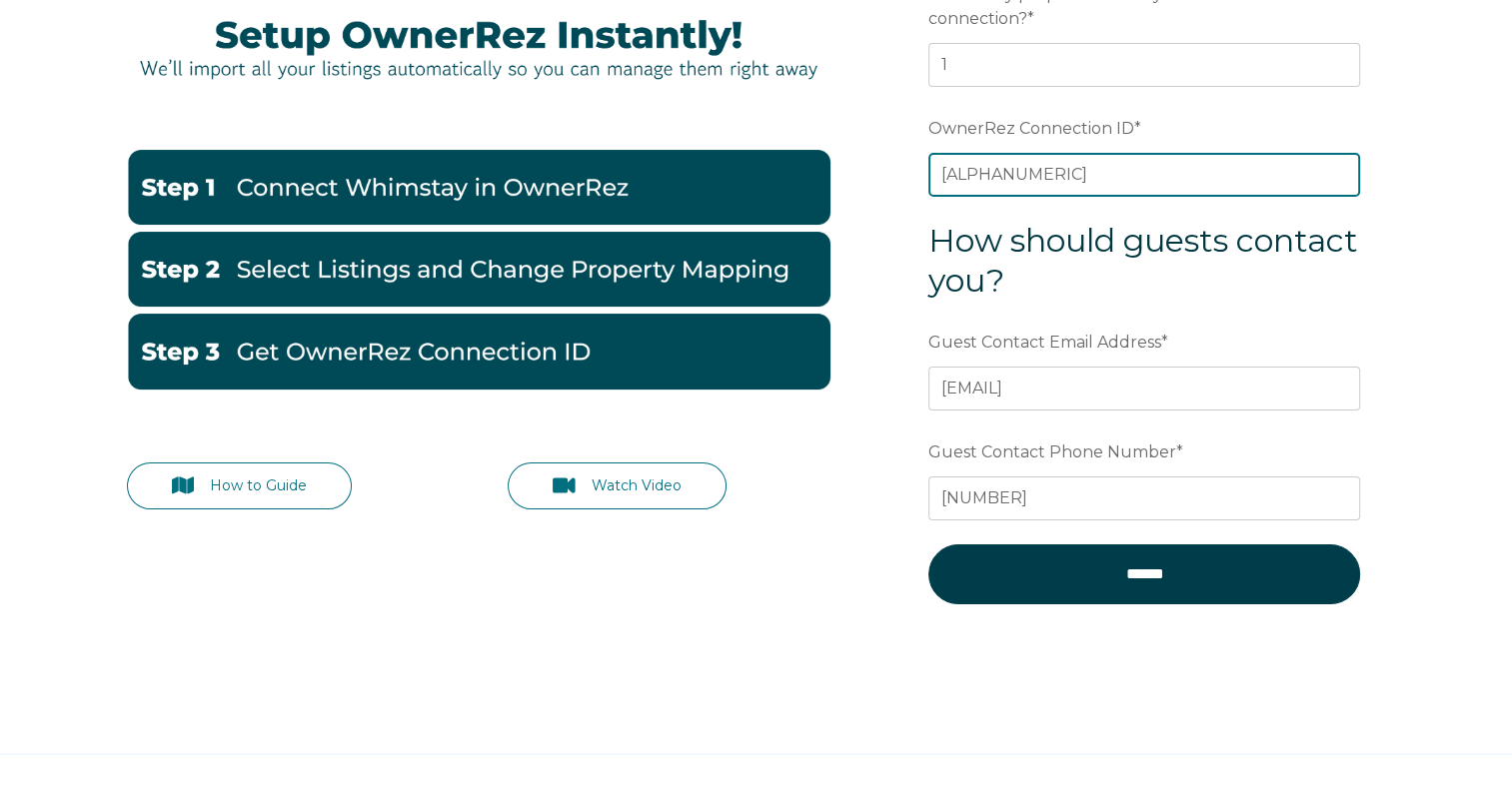 click on "orp5b3b454x" at bounding box center (1144, 175) 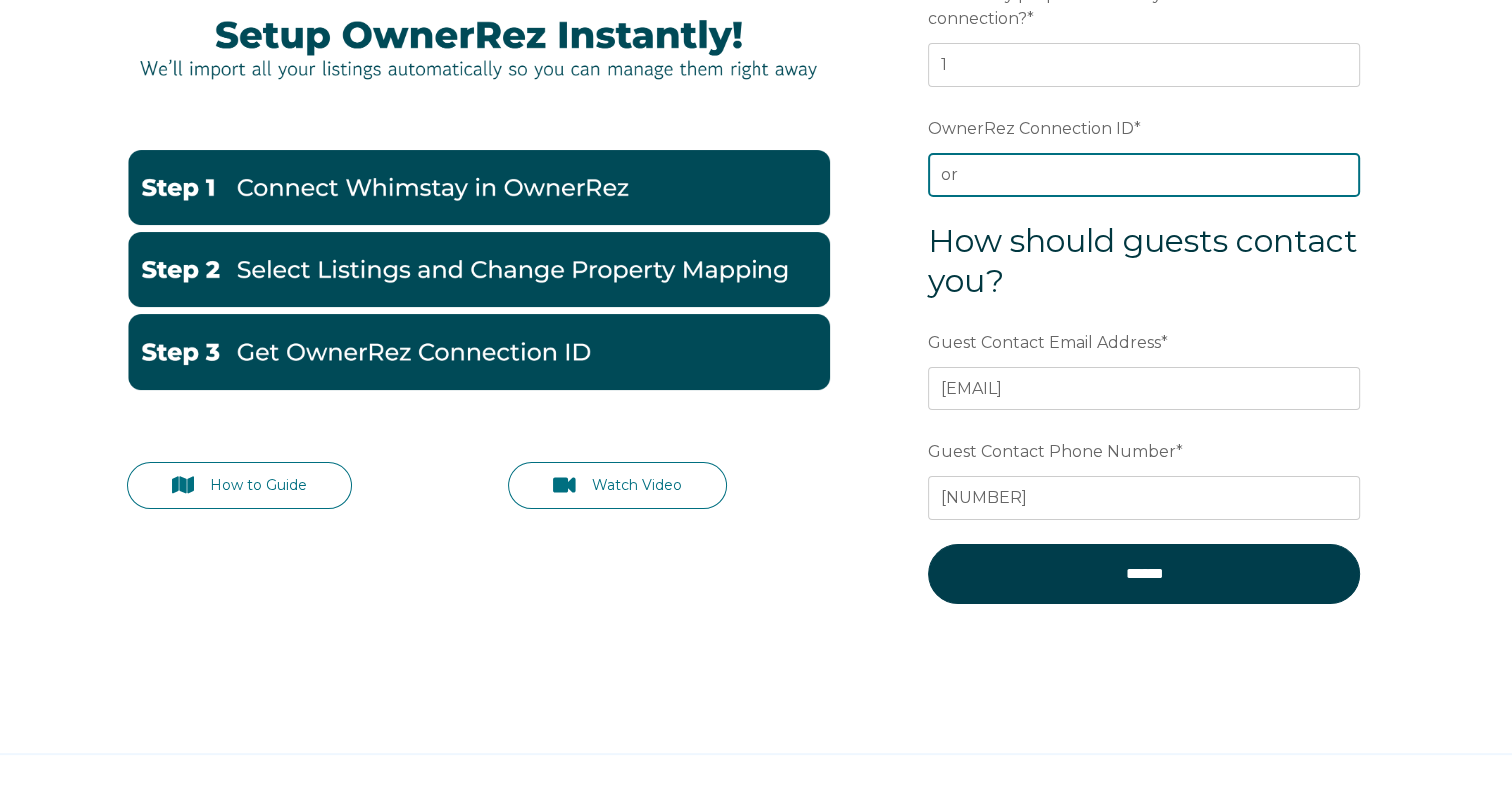 type on "o" 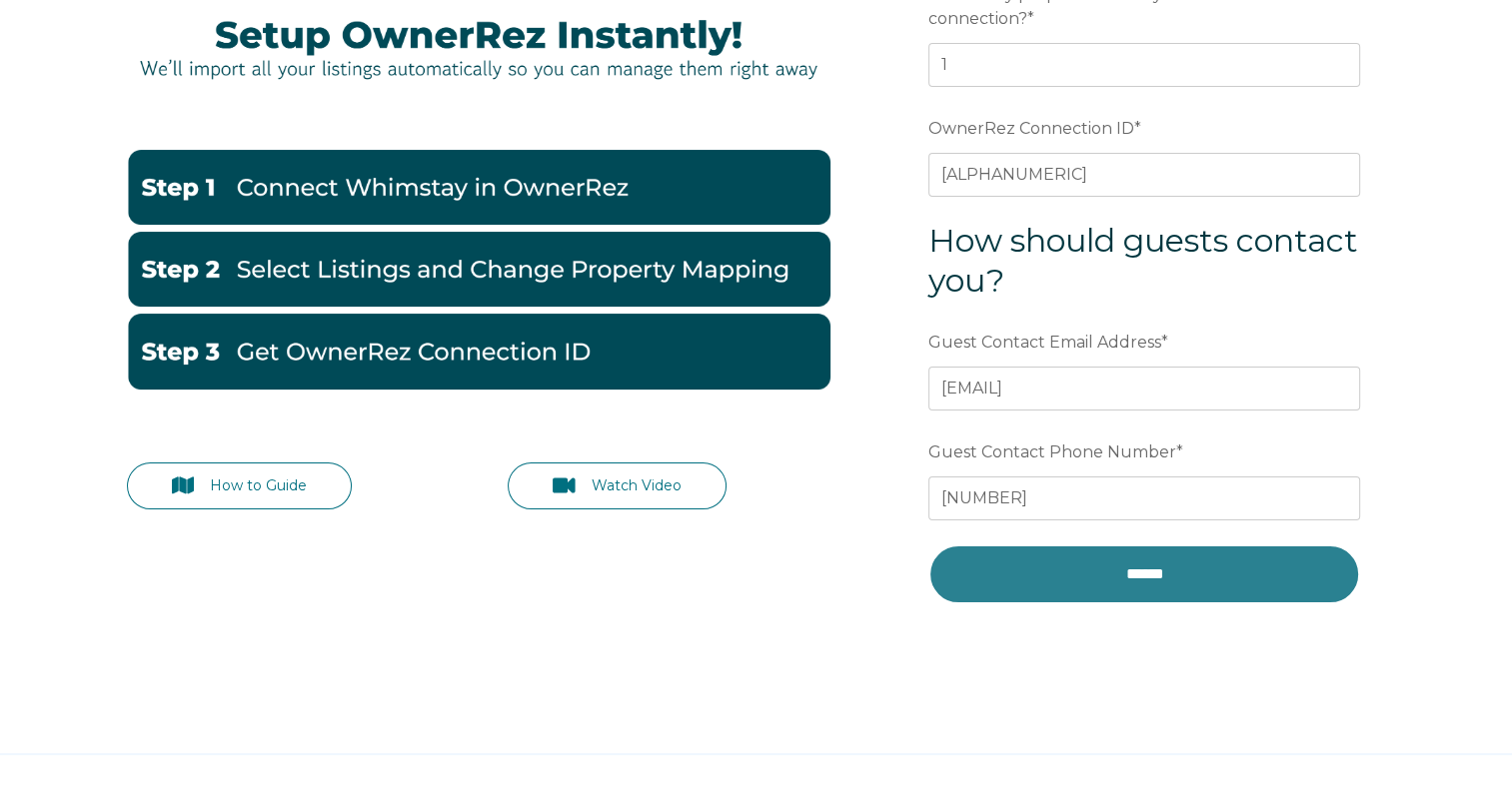 click on "******" at bounding box center (1144, 574) 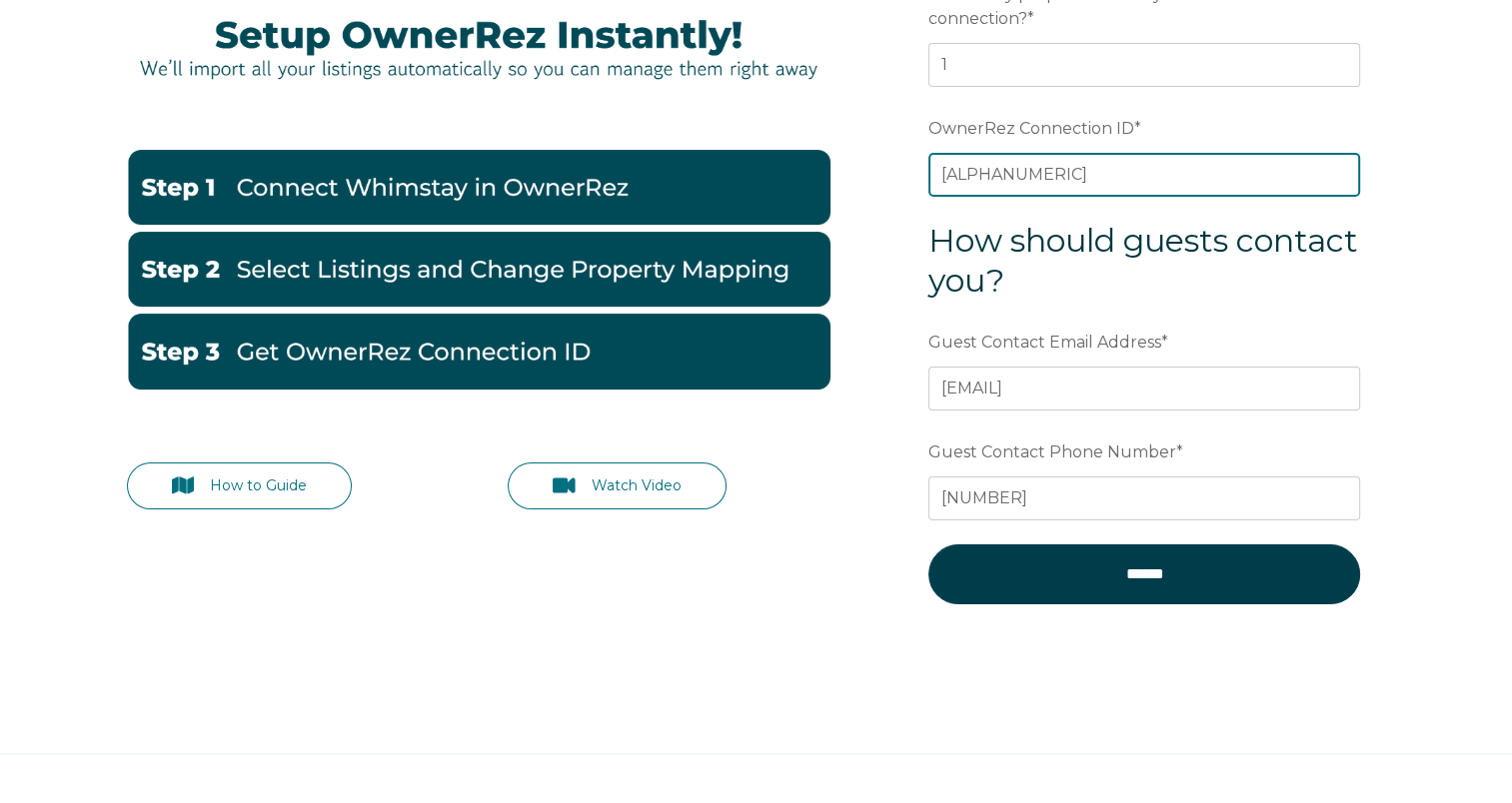 click on "ORP242772" at bounding box center (1144, 175) 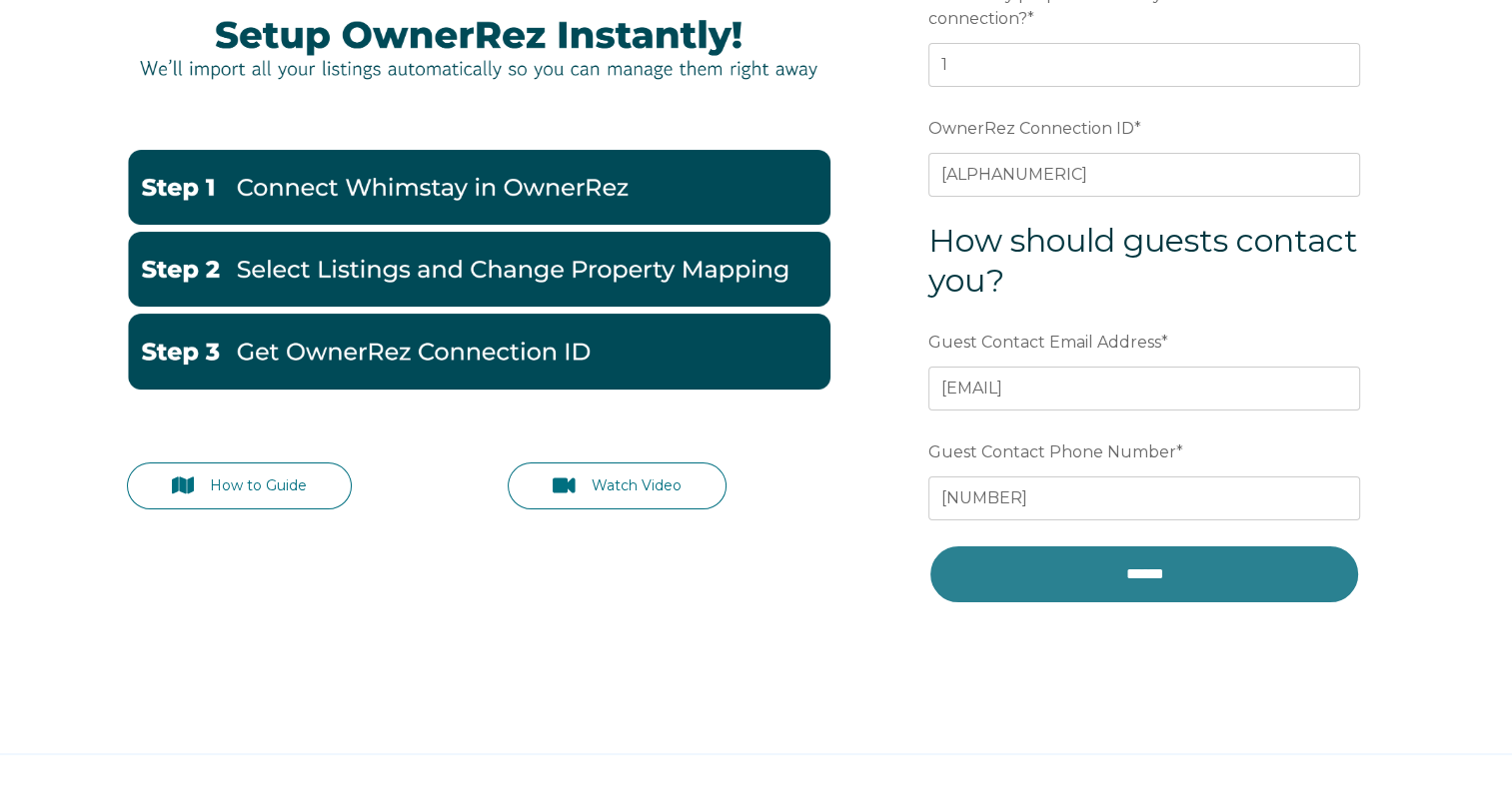 click on "******" at bounding box center [1144, 574] 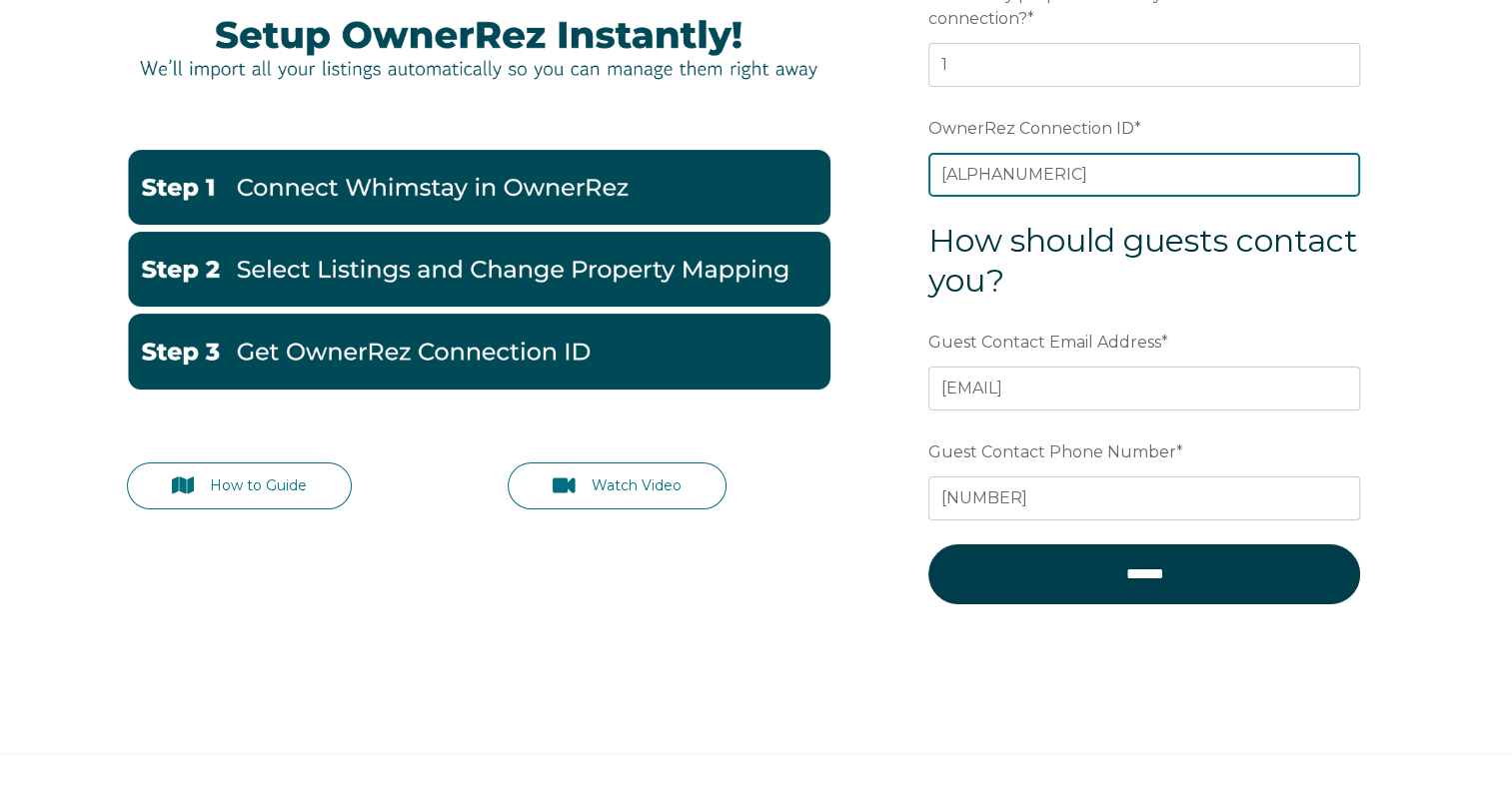 click on "ORP5B3B454X" at bounding box center [1144, 175] 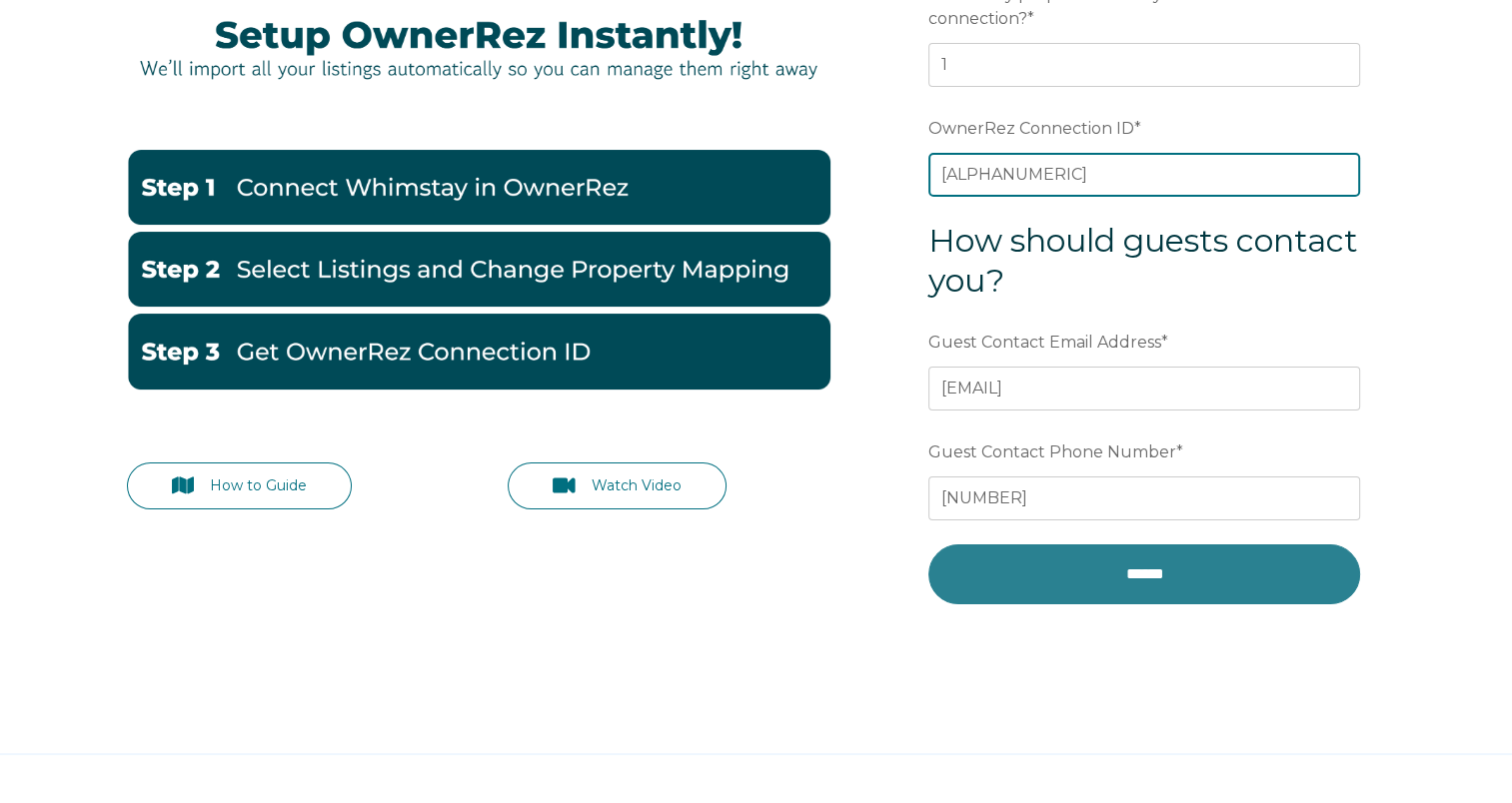 type on "ora7ccddf4cax" 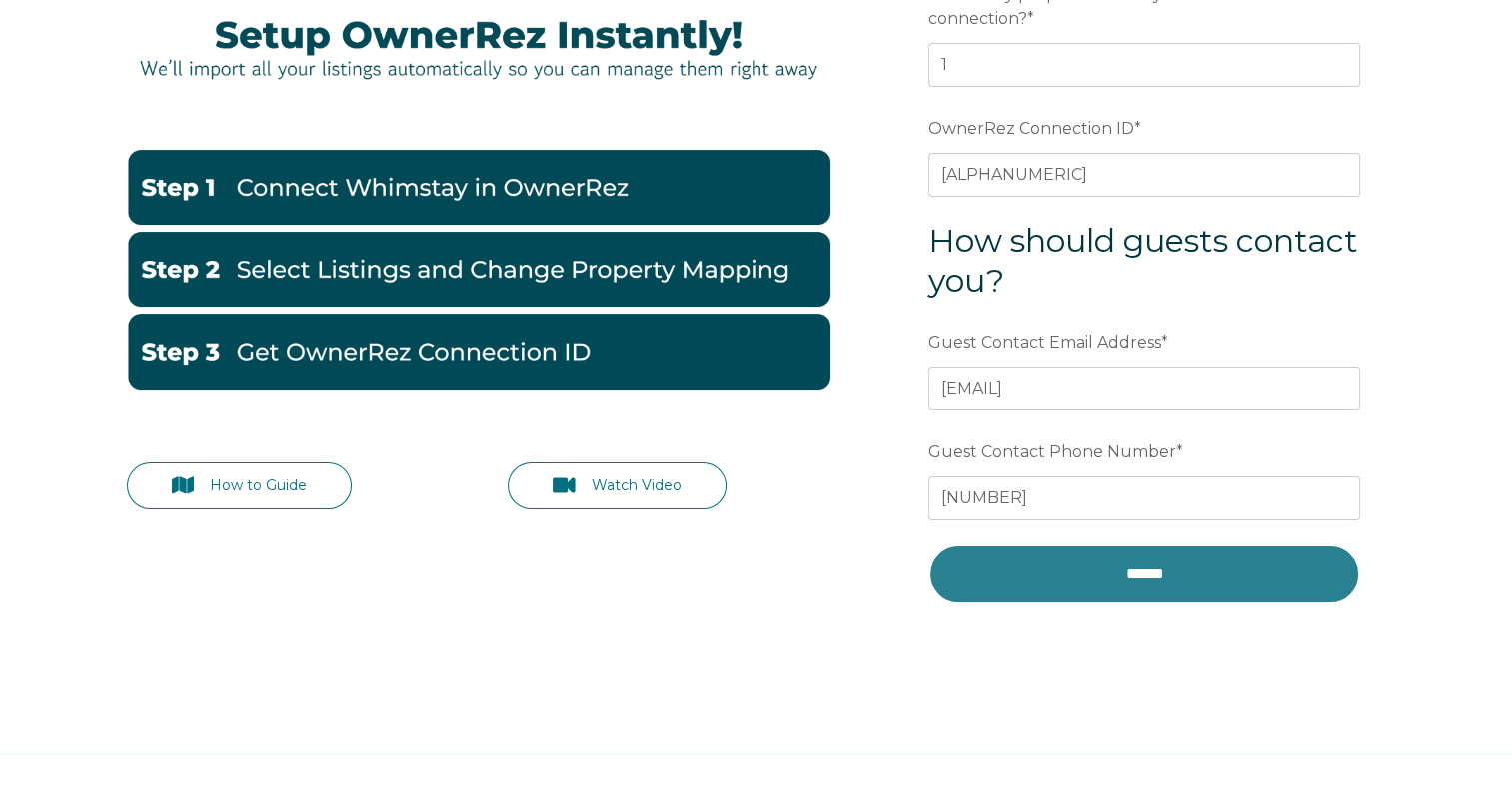 click on "******" at bounding box center [1144, 574] 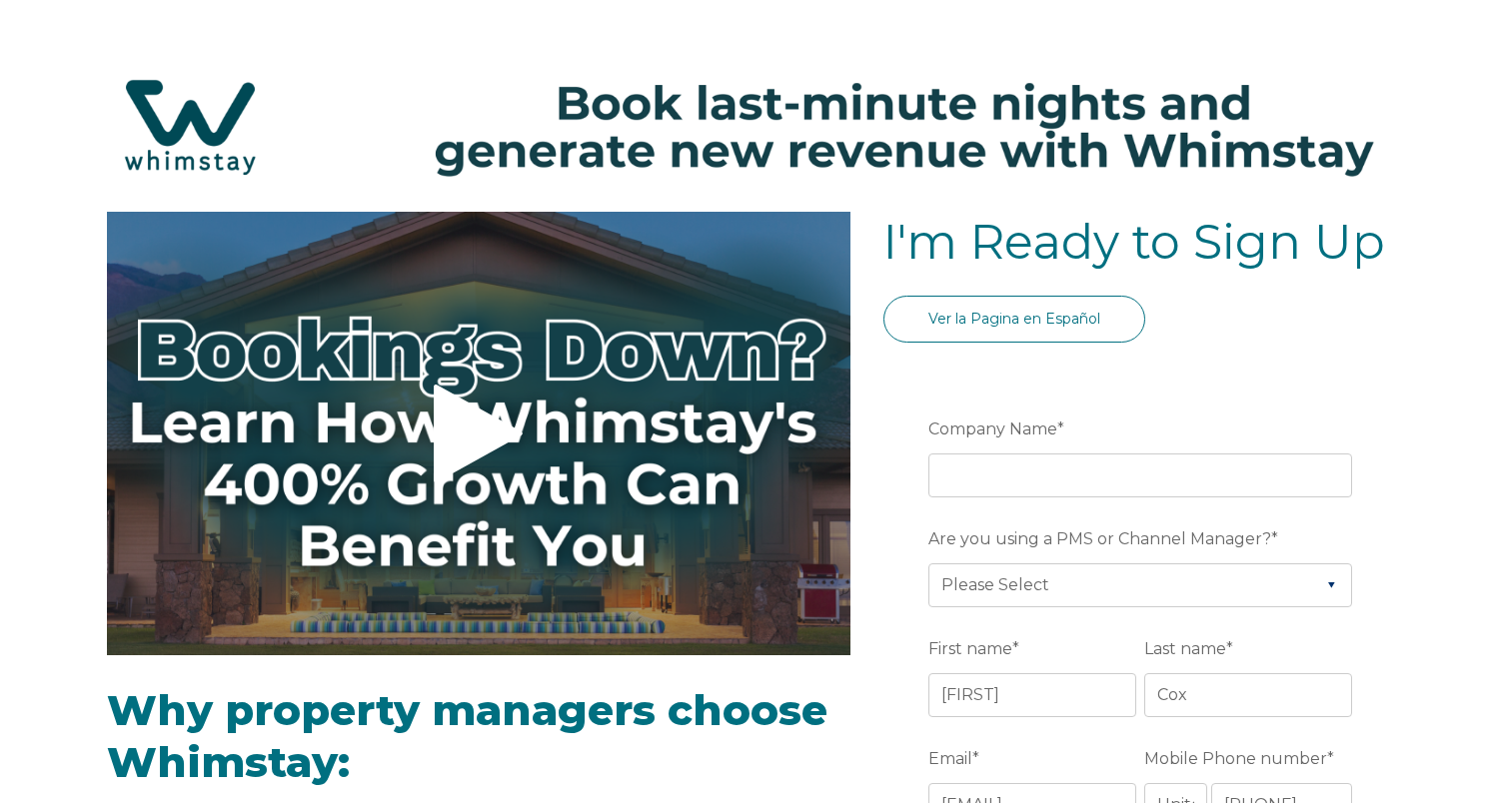 select on "US" 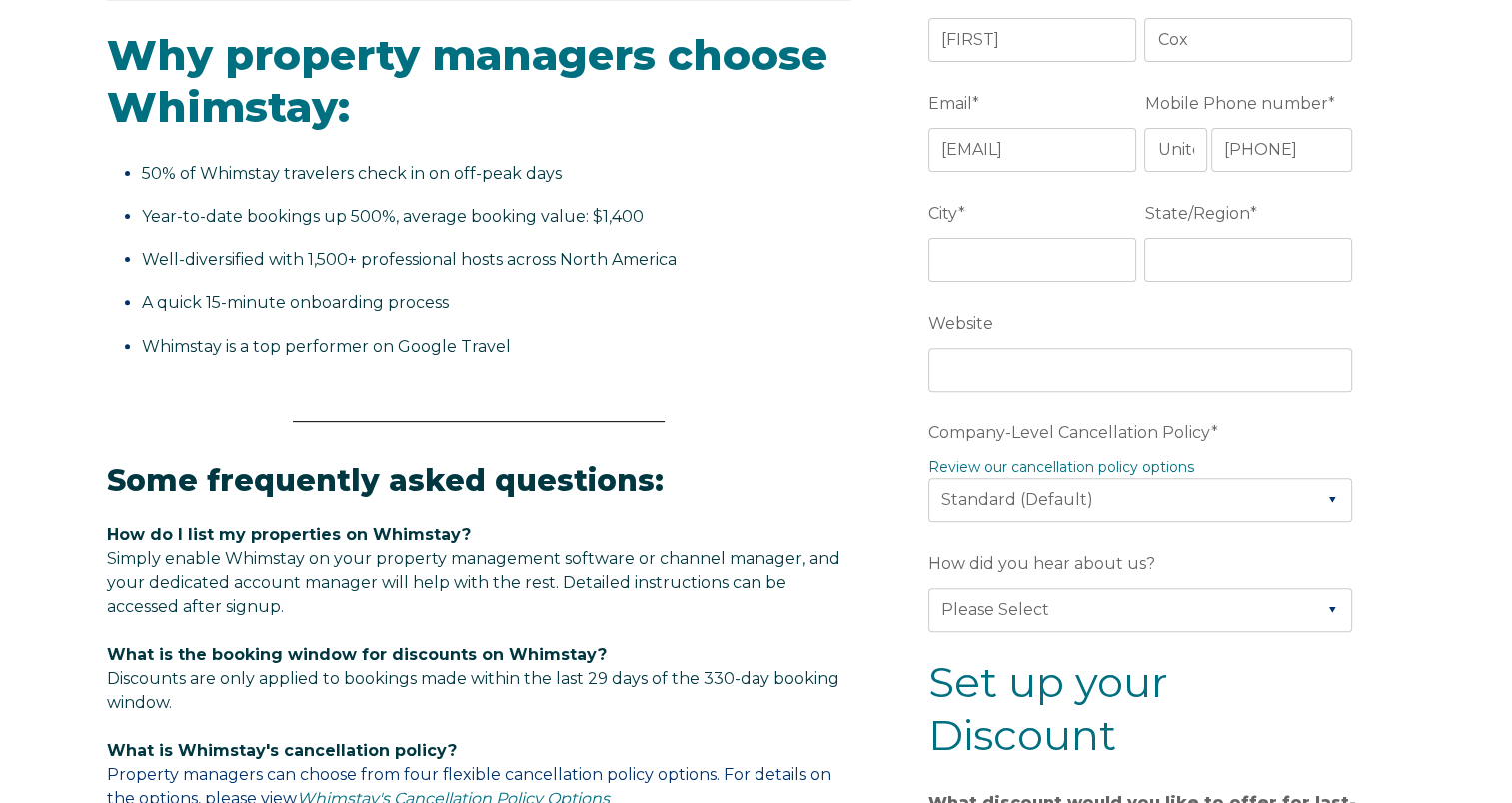 scroll, scrollTop: 0, scrollLeft: 0, axis: both 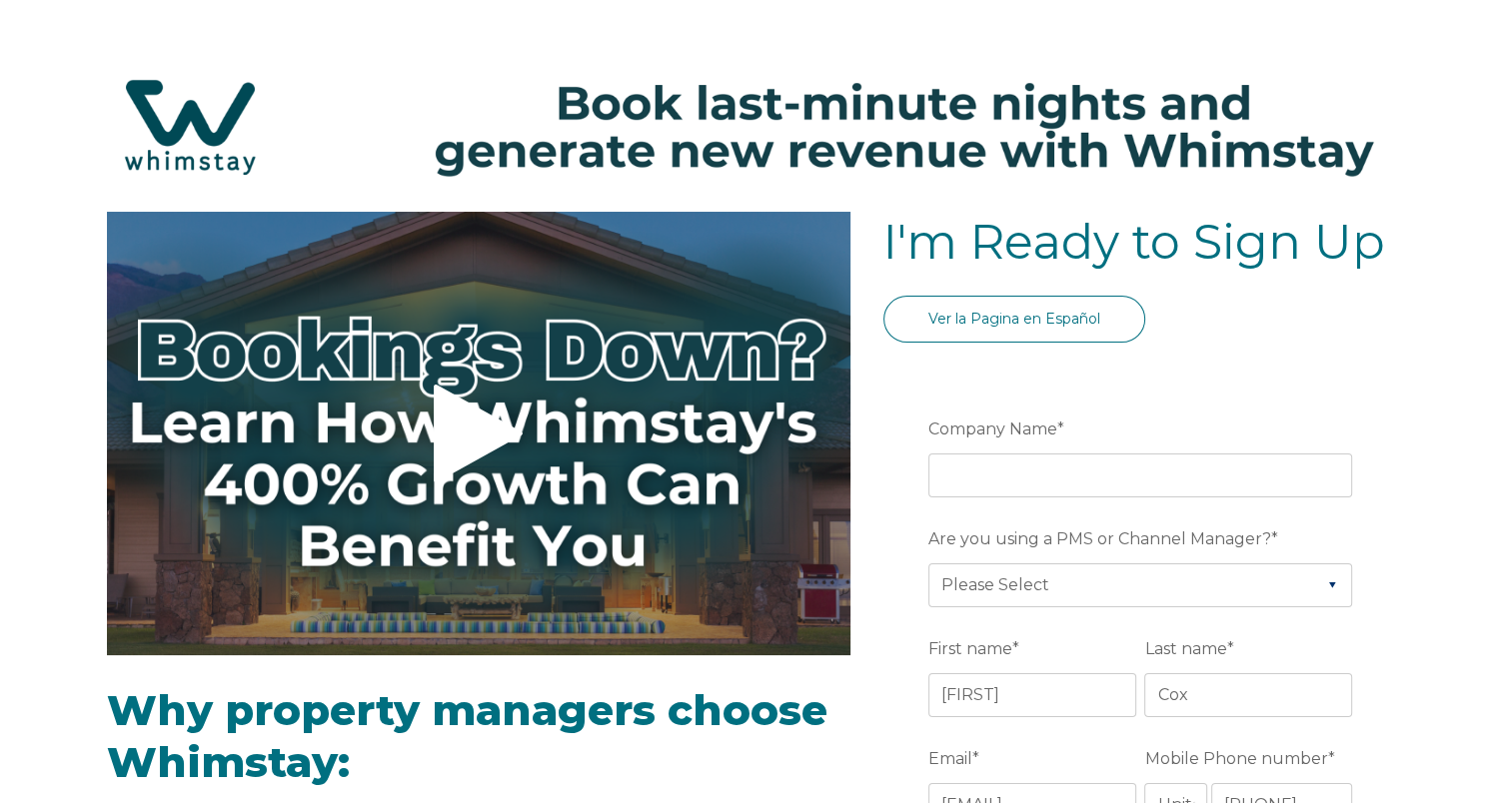 click at bounding box center [756, 127] 